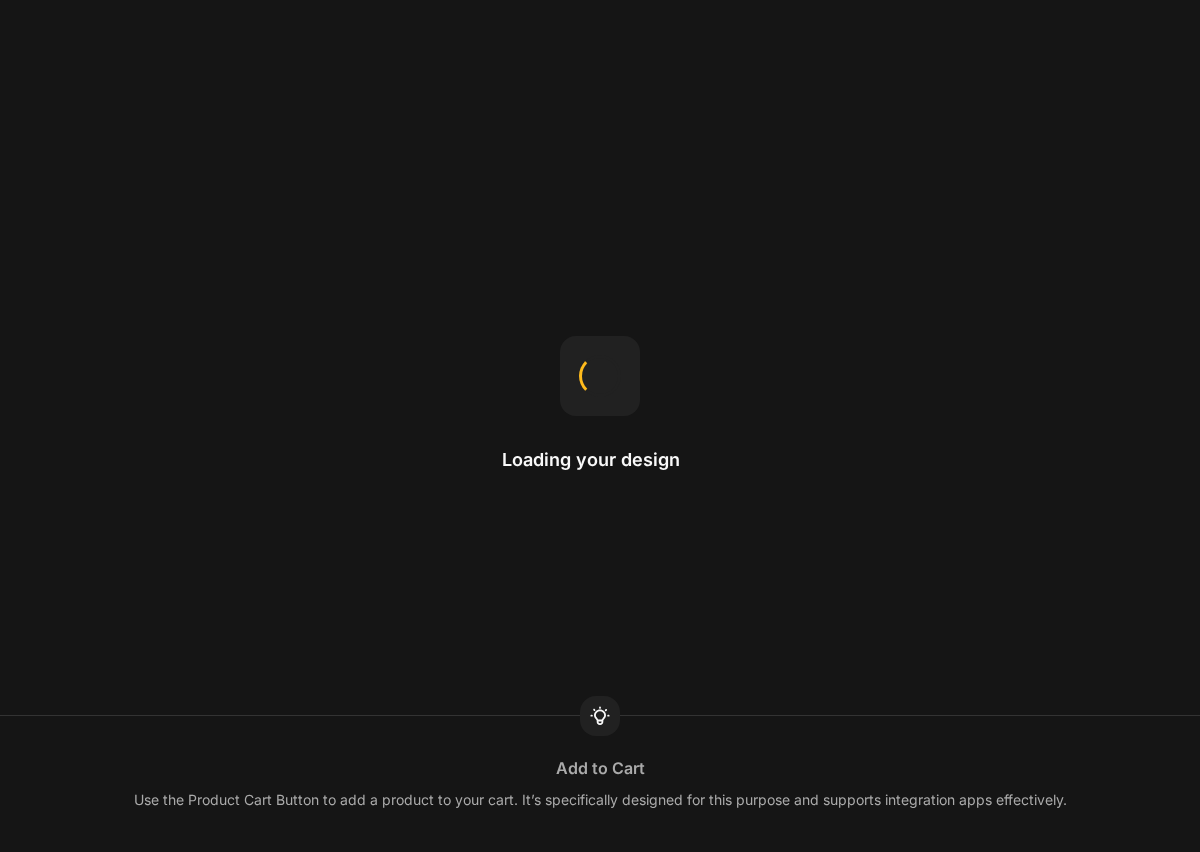 scroll, scrollTop: 0, scrollLeft: 0, axis: both 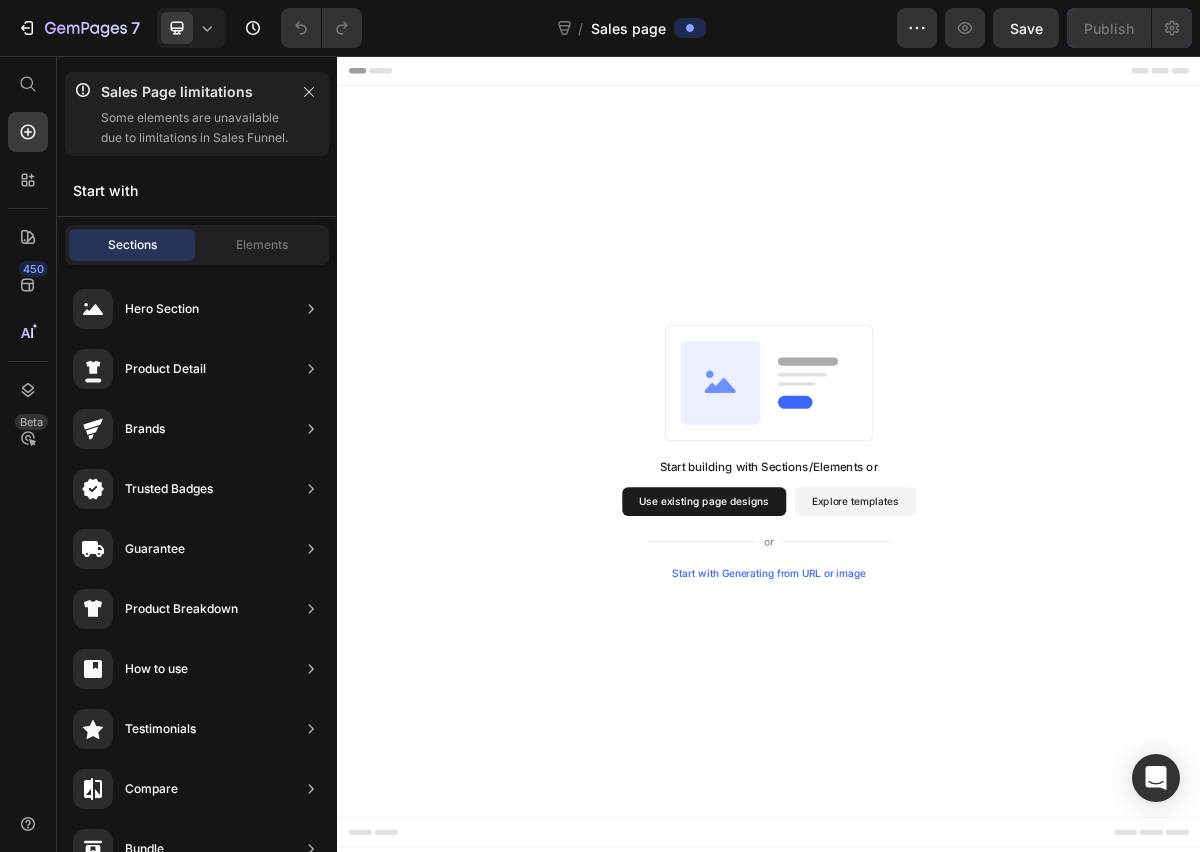 click on "Use existing page designs" at bounding box center [847, 675] 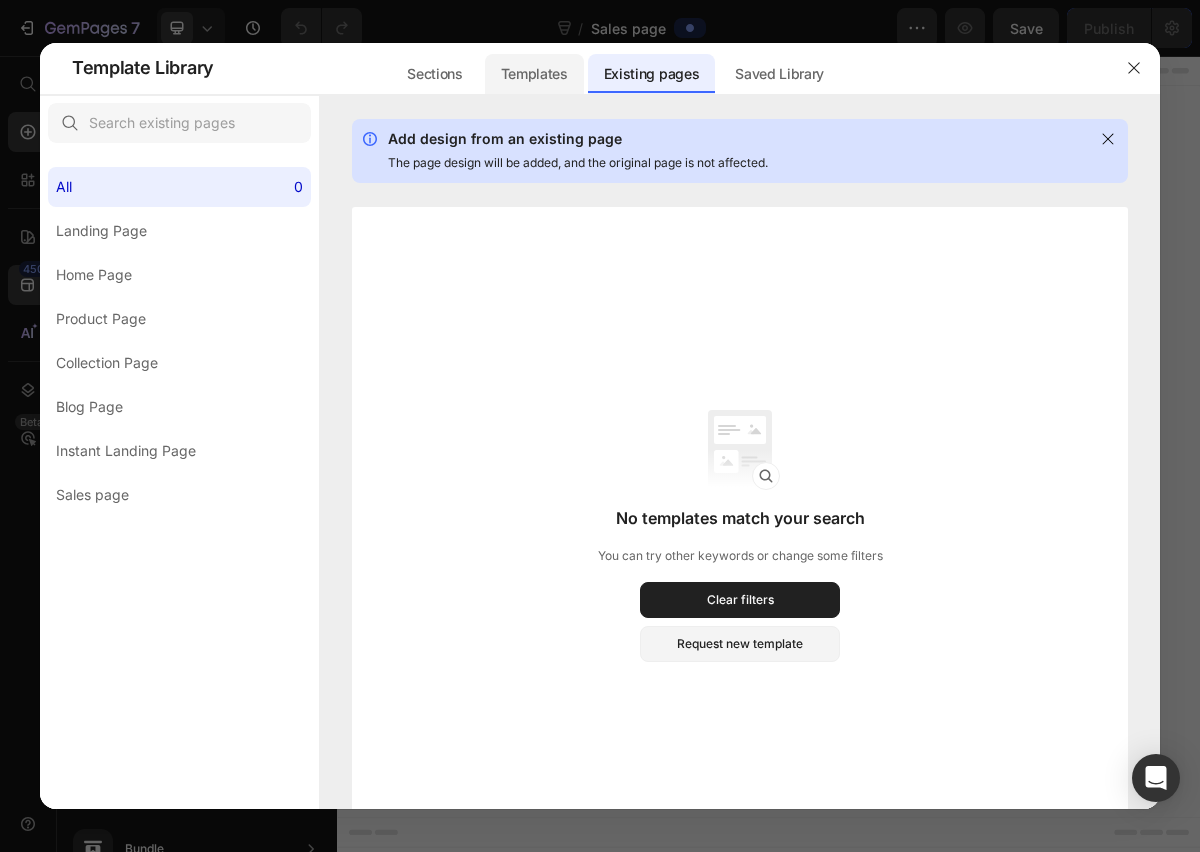 click on "Templates" 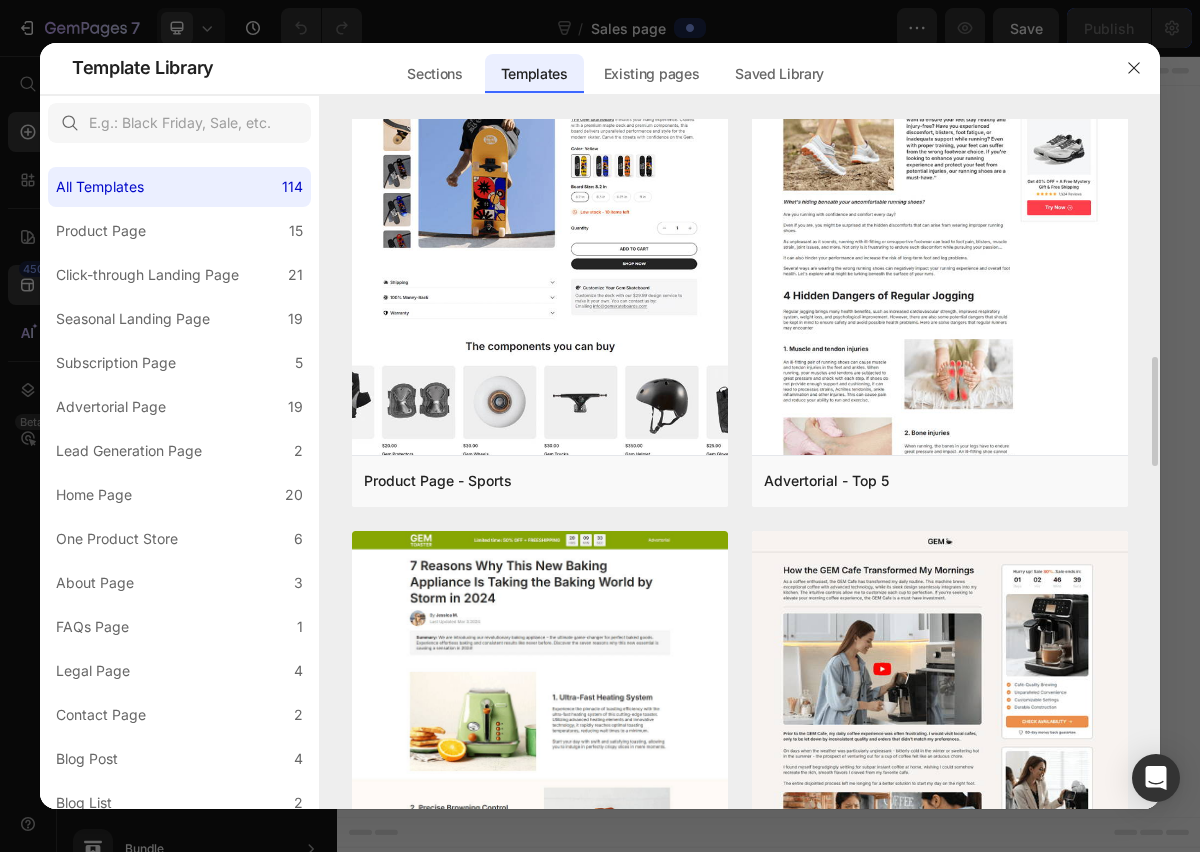 scroll, scrollTop: 1525, scrollLeft: 0, axis: vertical 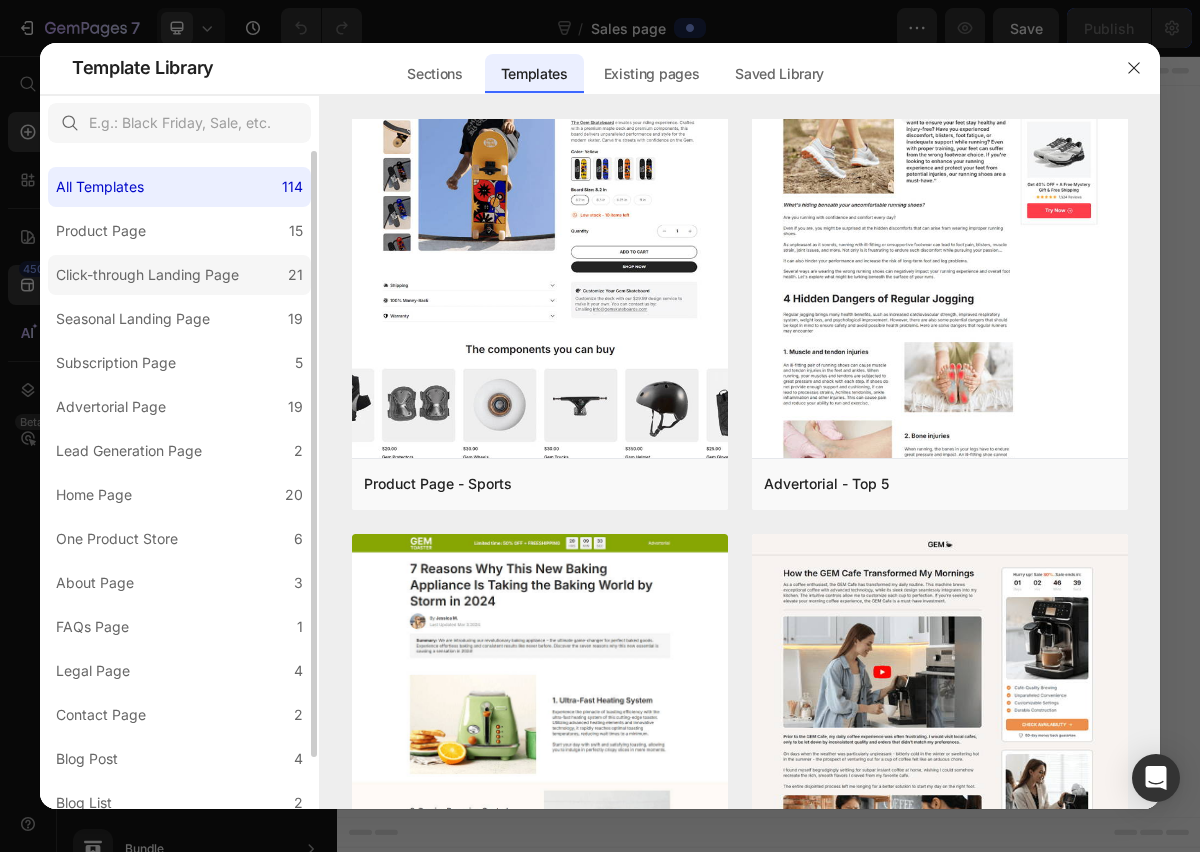 click on "Click-through Landing Page" at bounding box center (147, 275) 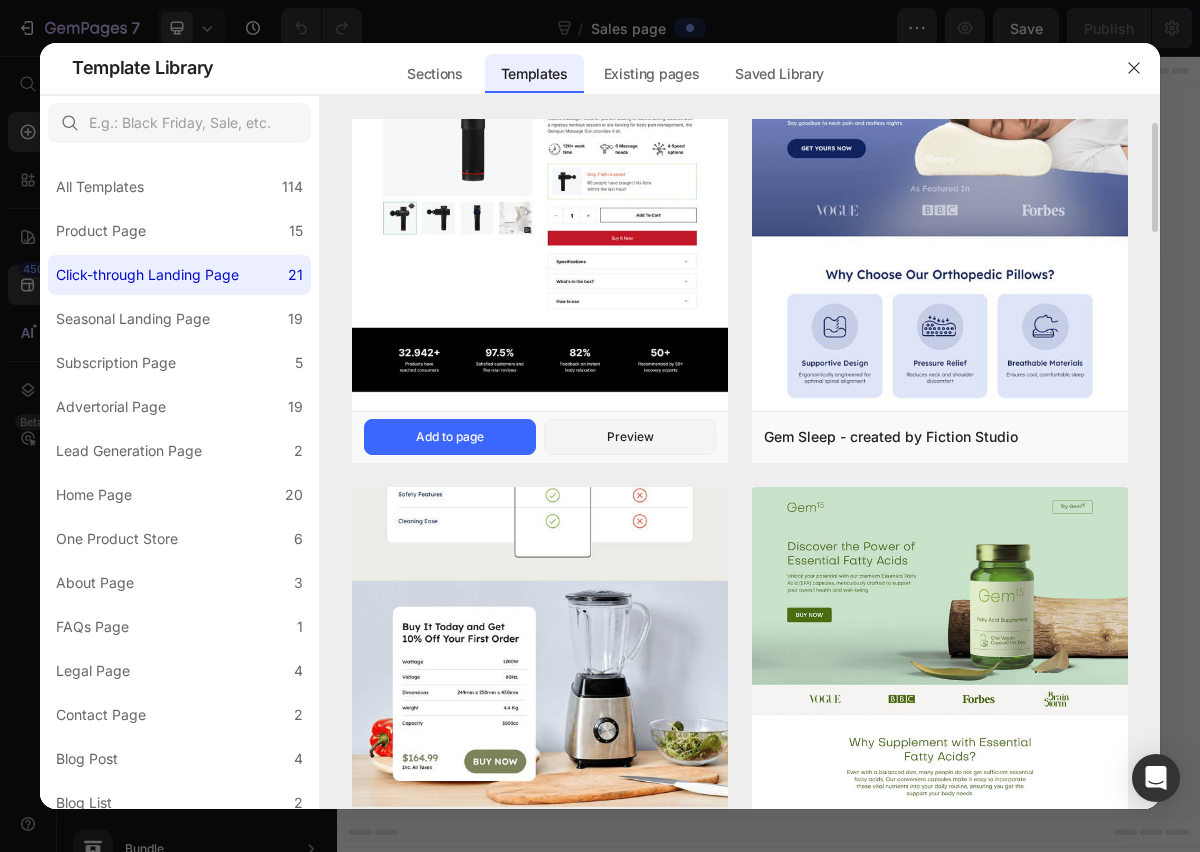 scroll, scrollTop: 119, scrollLeft: 0, axis: vertical 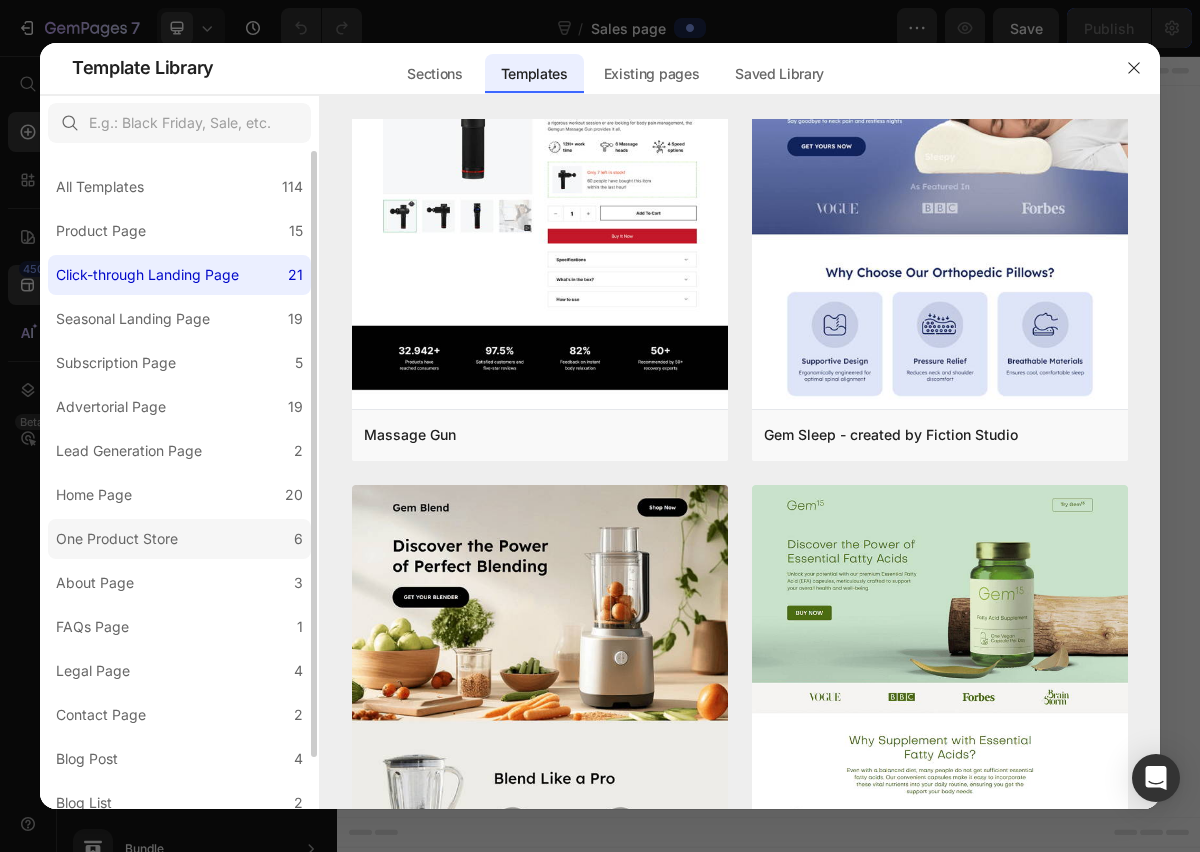 click on "One Product Store" at bounding box center [121, 539] 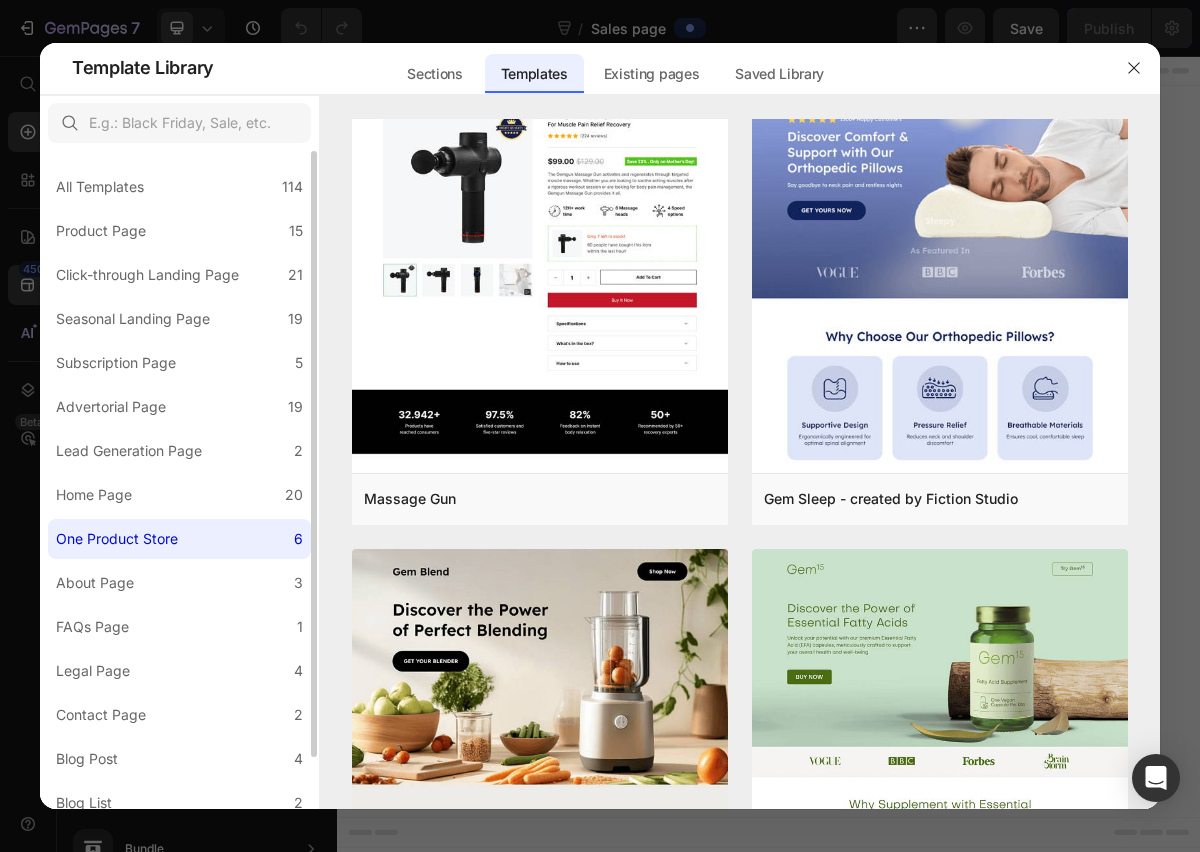scroll, scrollTop: 0, scrollLeft: 0, axis: both 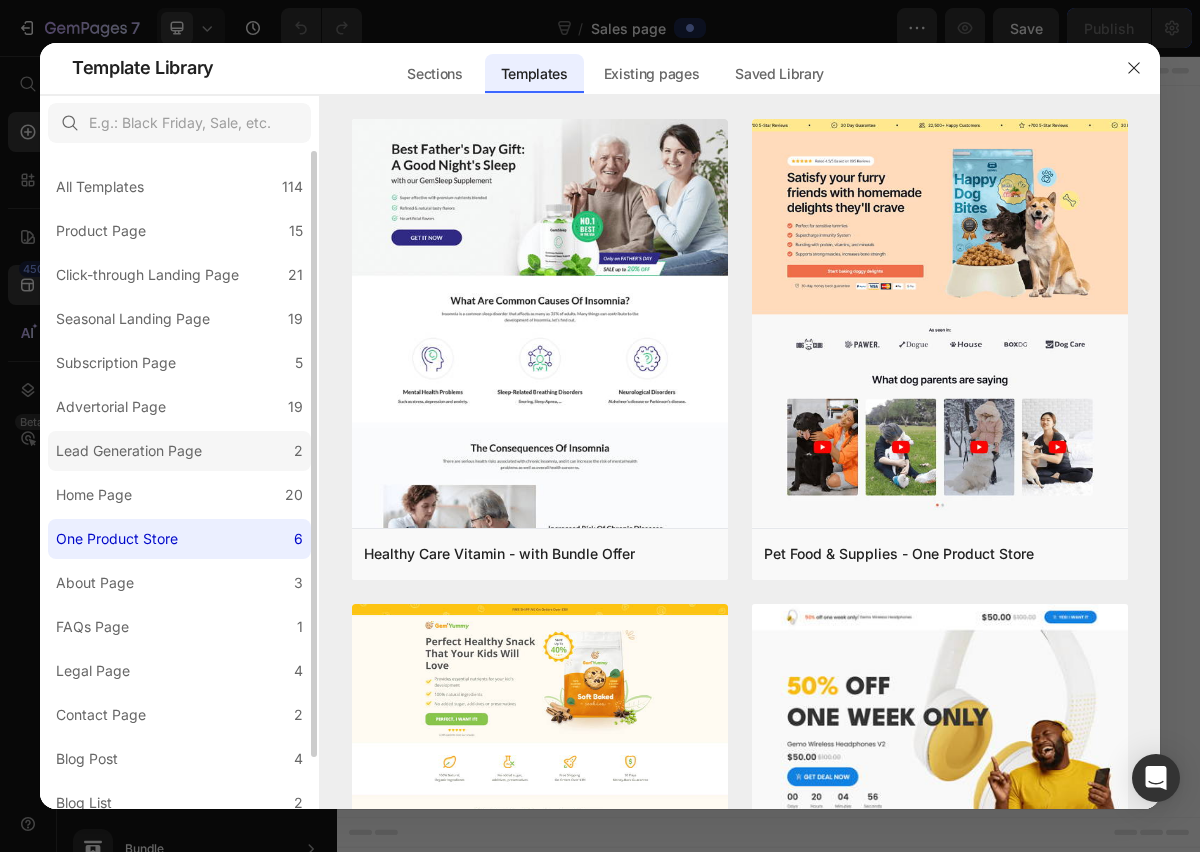 click on "Lead Generation Page" at bounding box center (133, 451) 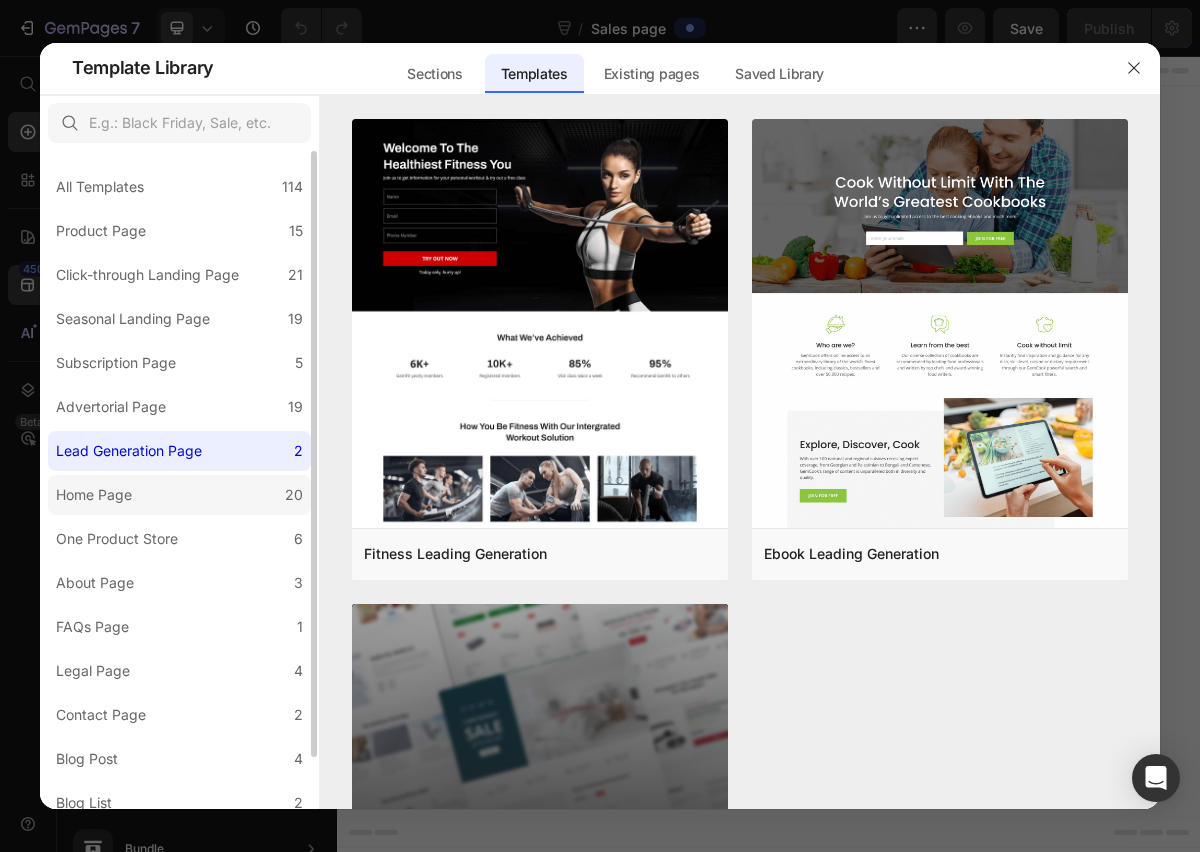click on "Home Page 20" 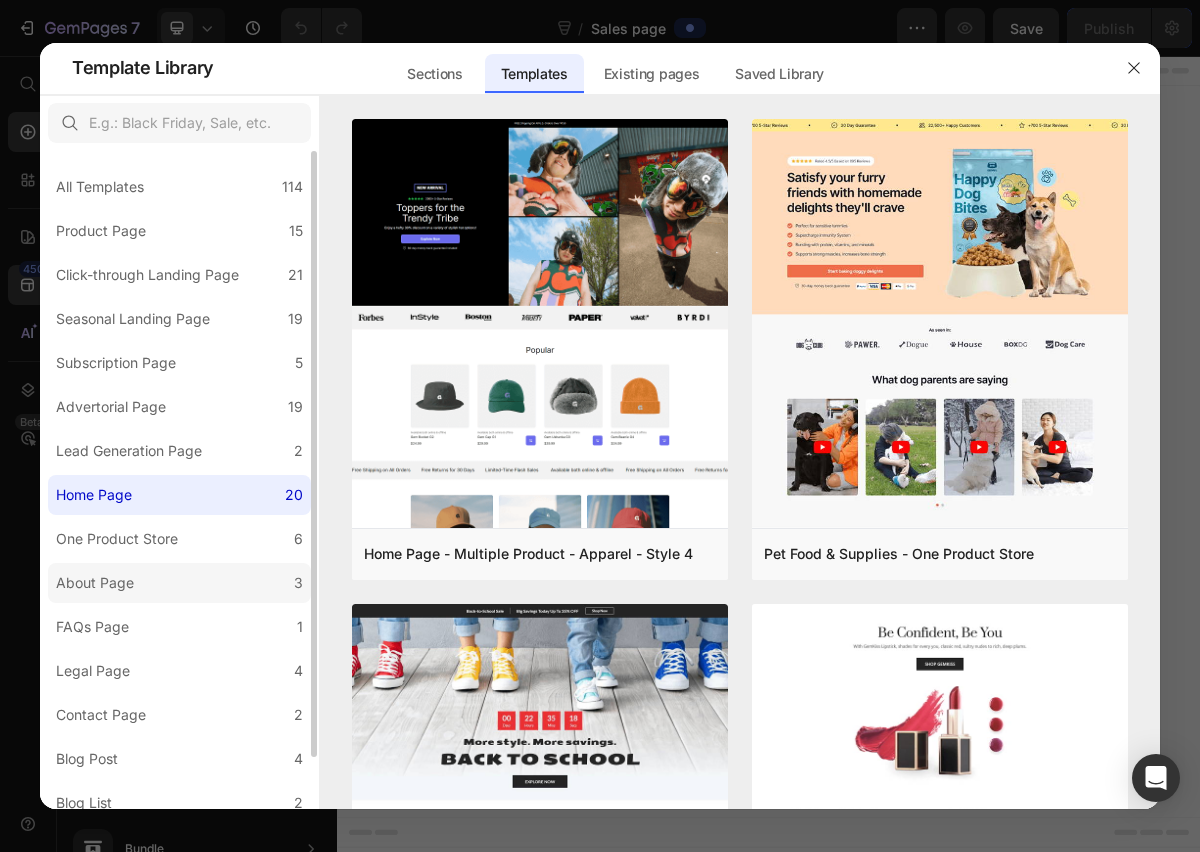 click on "About Page 3" 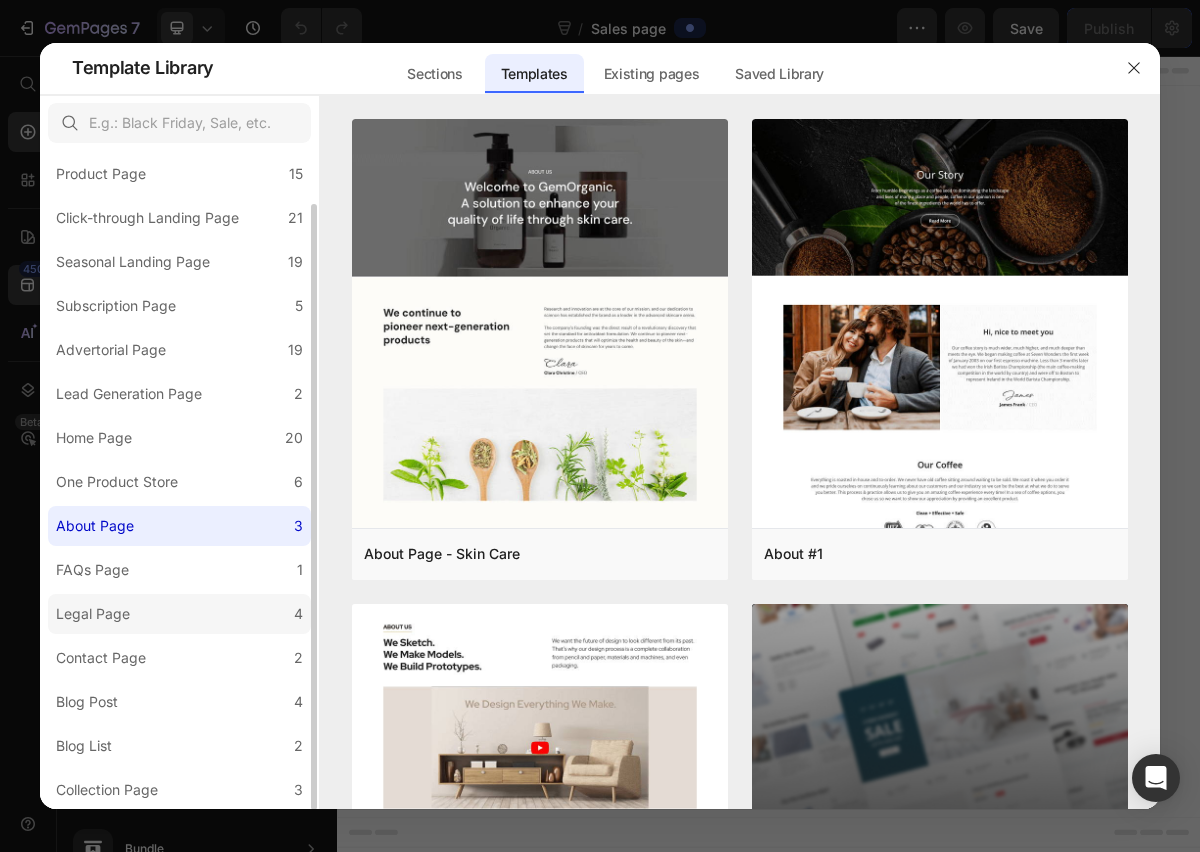 scroll, scrollTop: 0, scrollLeft: 0, axis: both 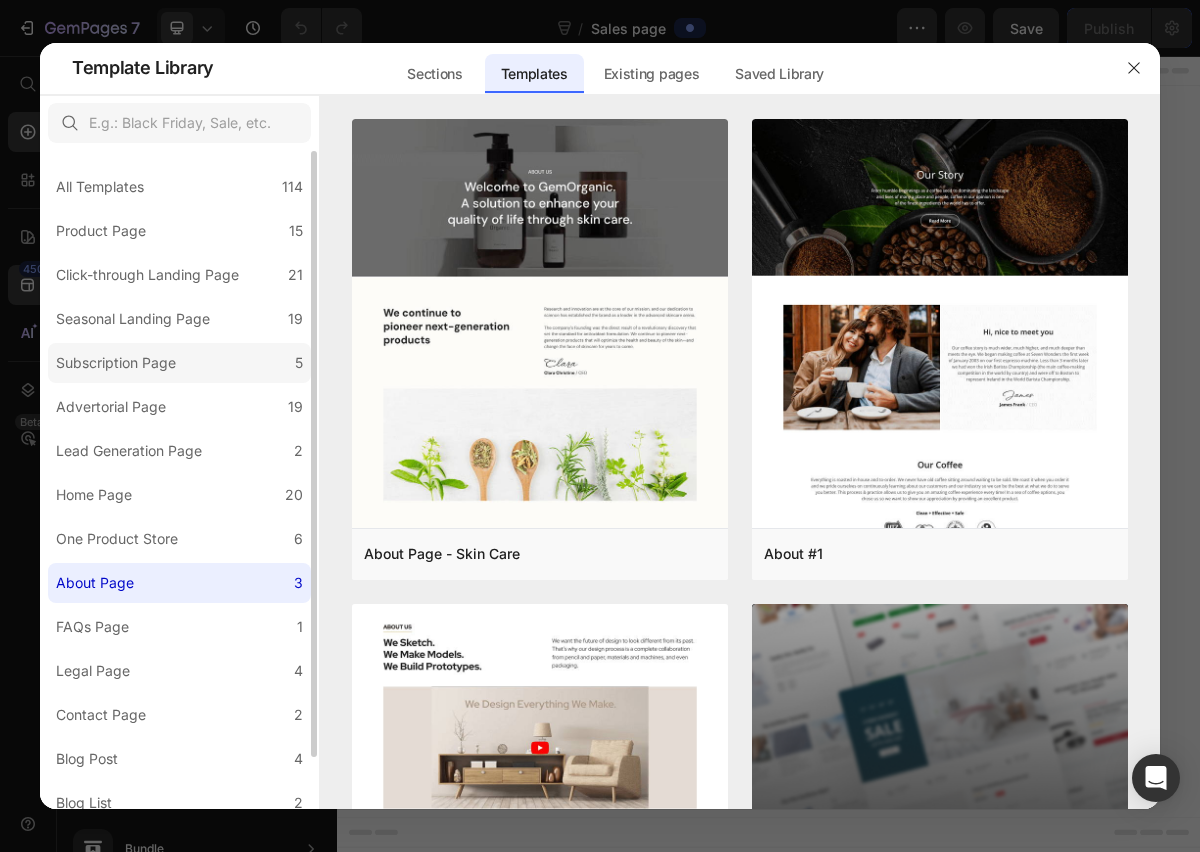 click on "Subscription Page 5" 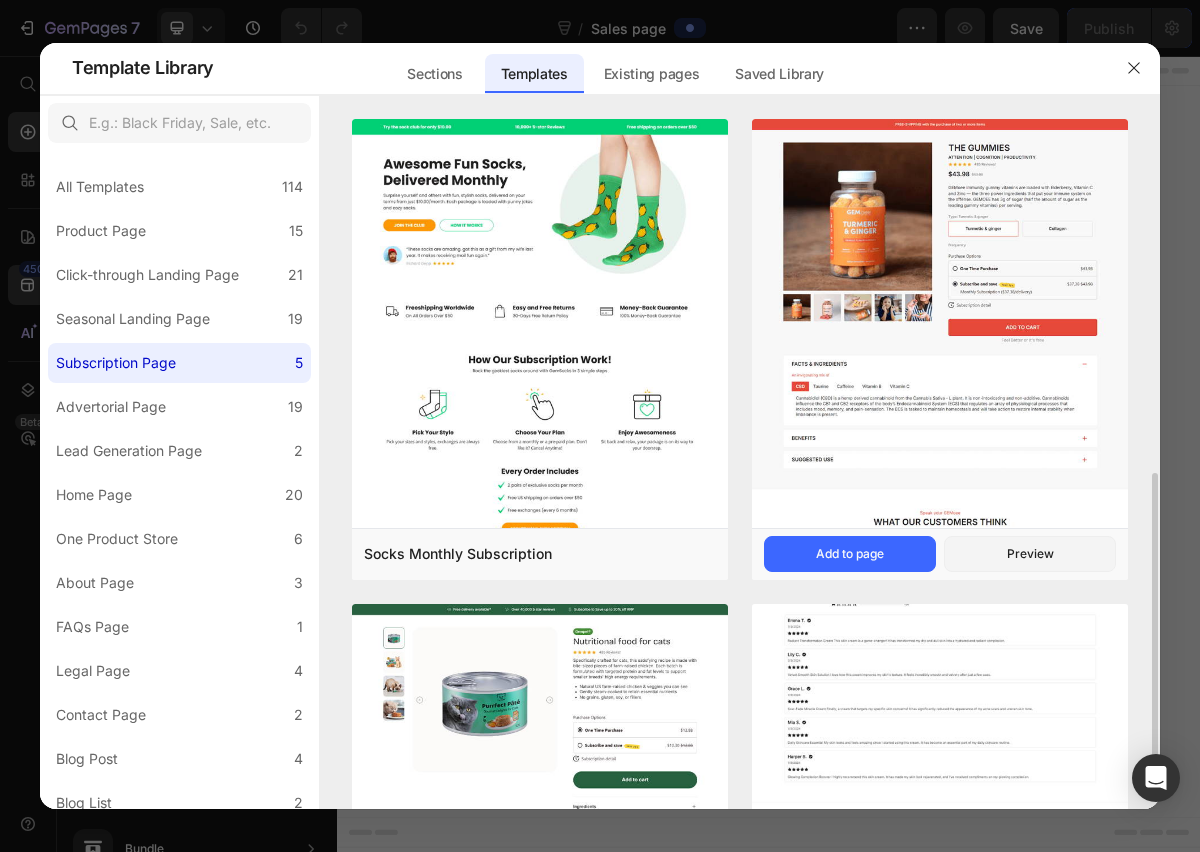 scroll, scrollTop: 764, scrollLeft: 0, axis: vertical 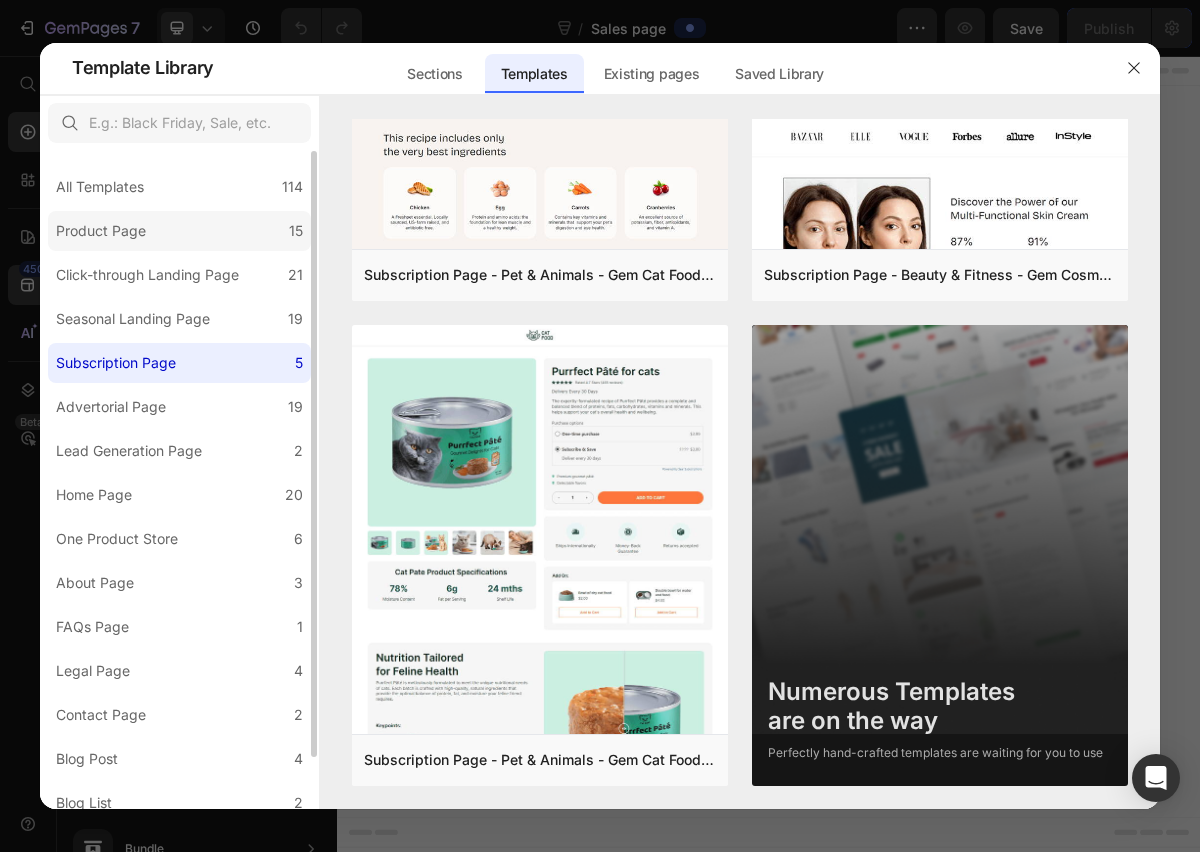 click on "Product Page 15" 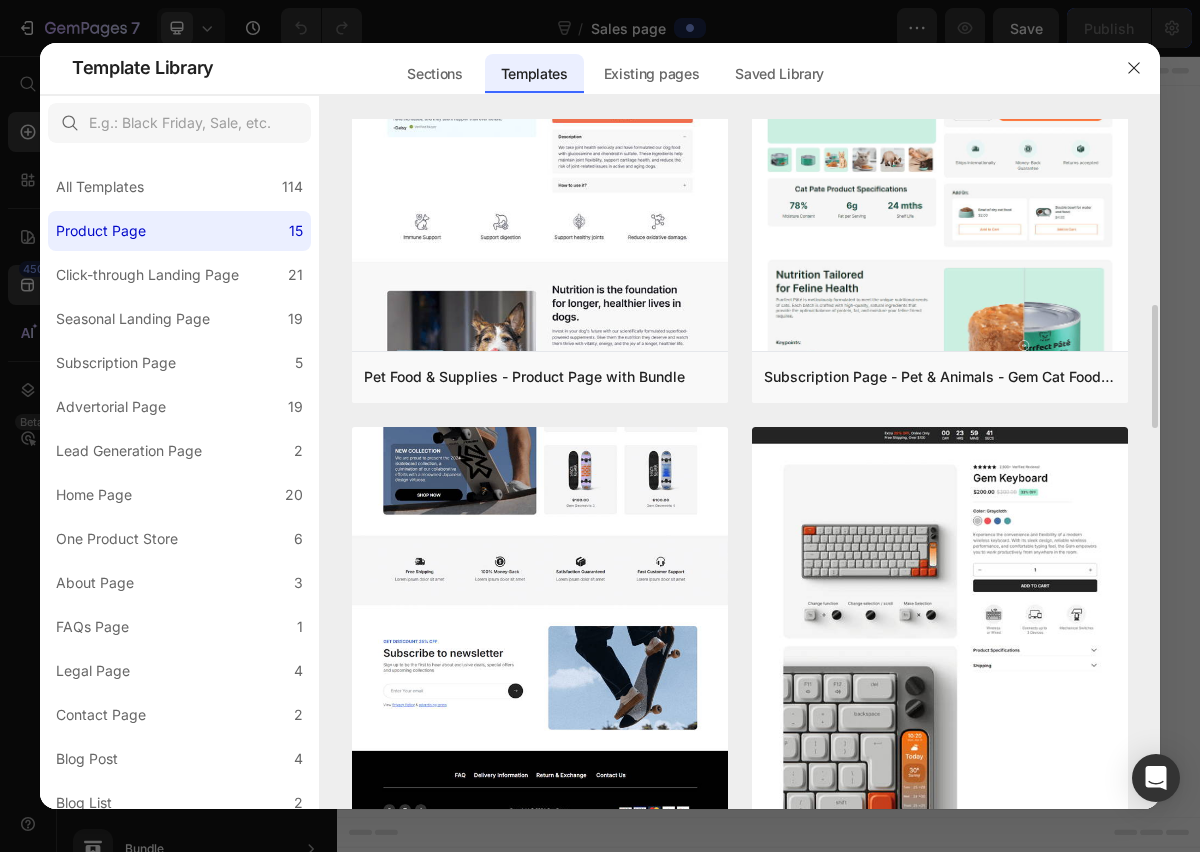 scroll, scrollTop: 1128, scrollLeft: 0, axis: vertical 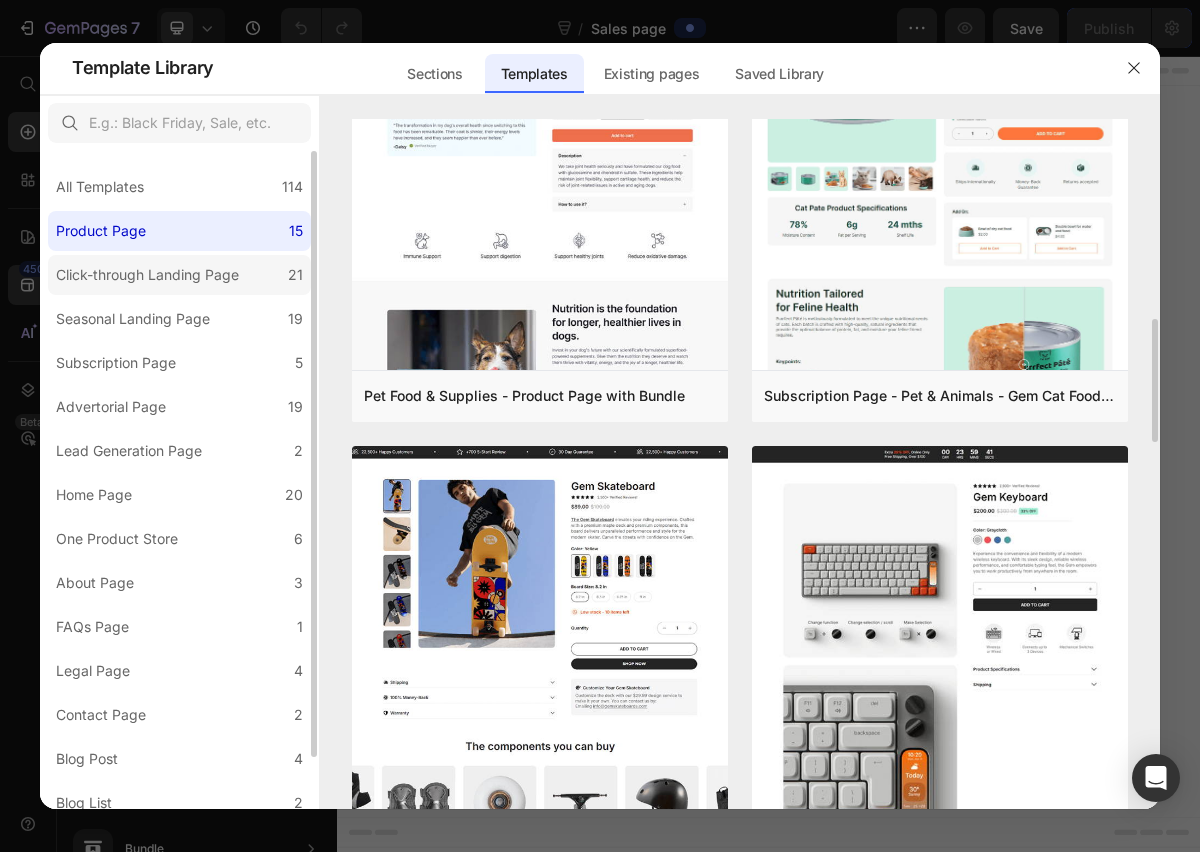 click on "Click-through Landing Page" at bounding box center [147, 275] 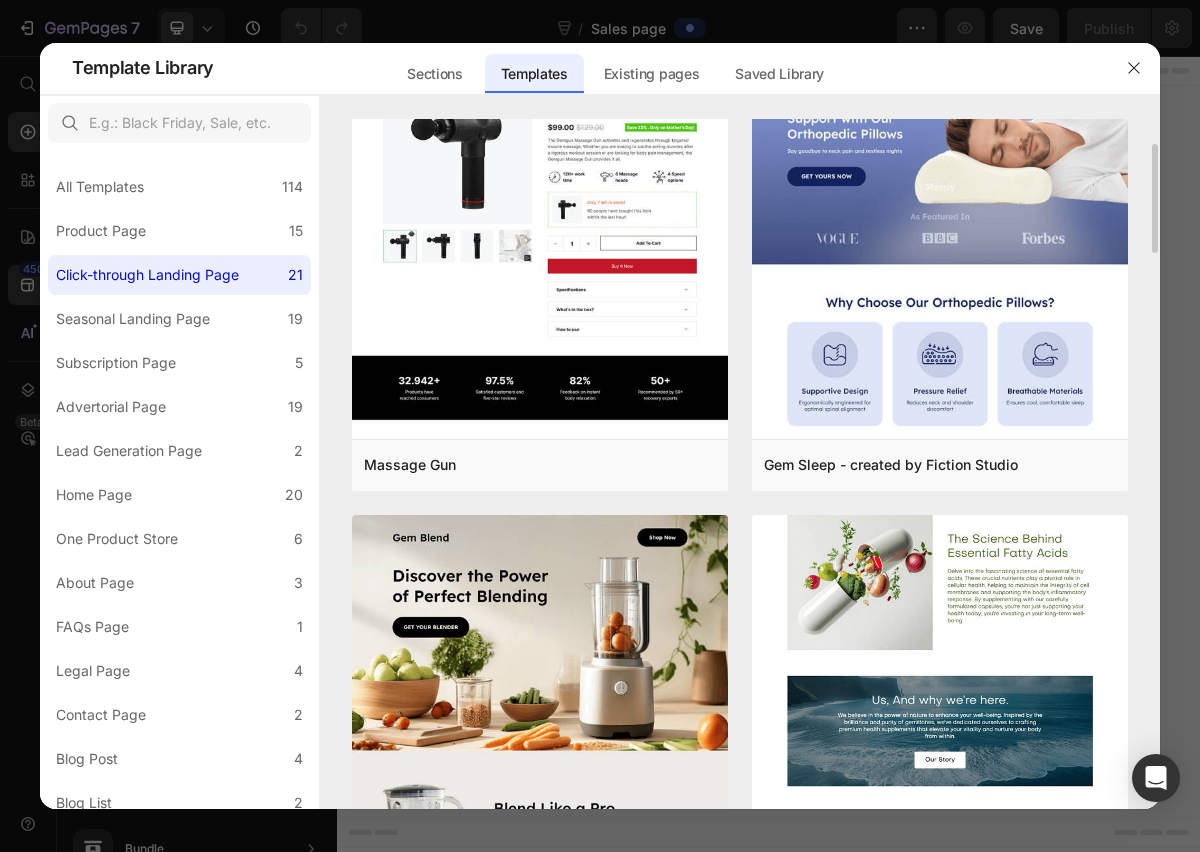 scroll, scrollTop: 109, scrollLeft: 0, axis: vertical 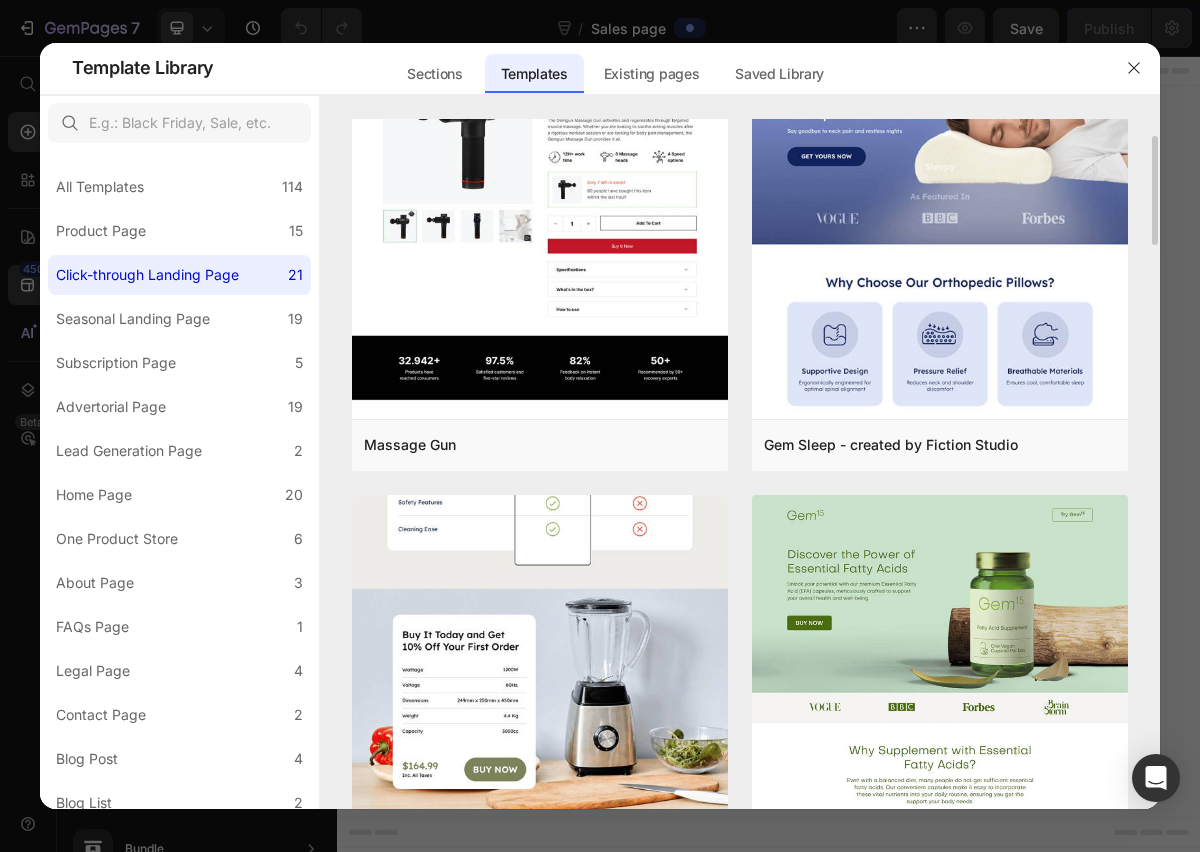 click at bounding box center [540, -69] 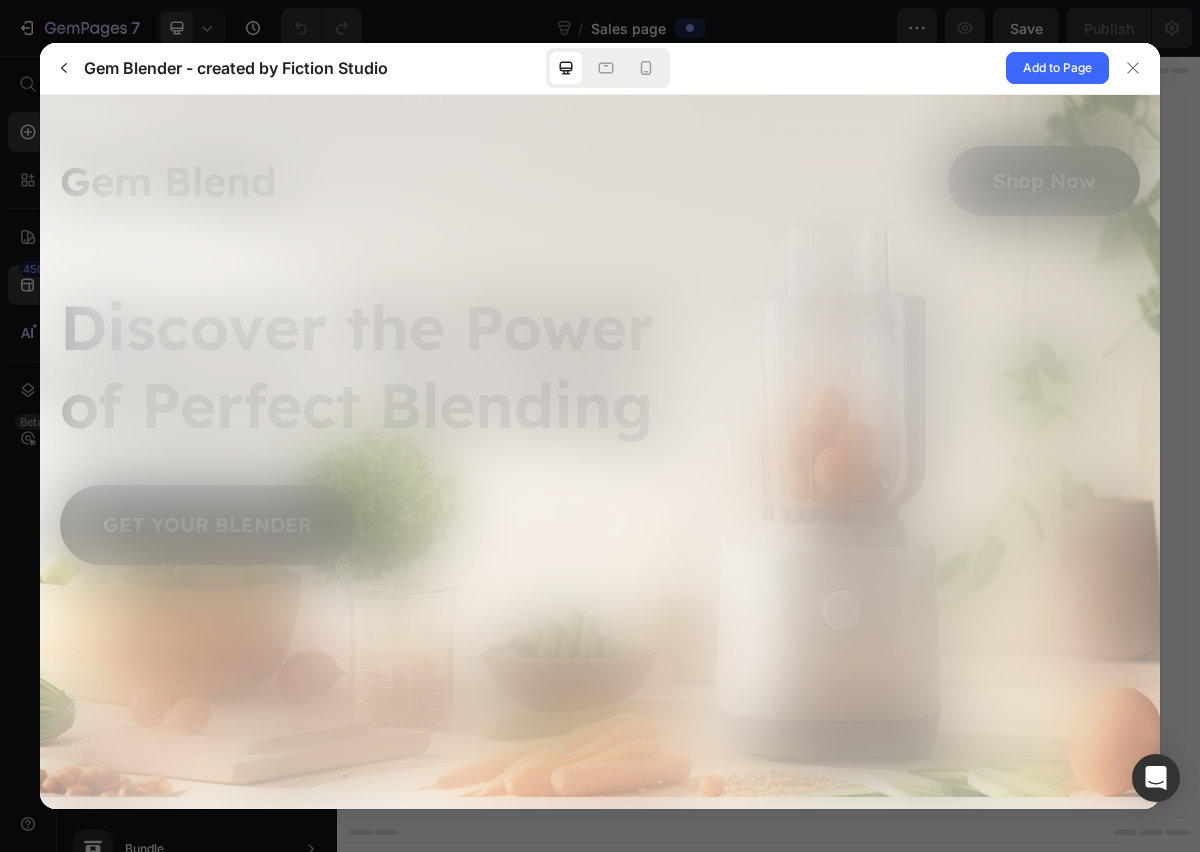 scroll, scrollTop: 0, scrollLeft: 0, axis: both 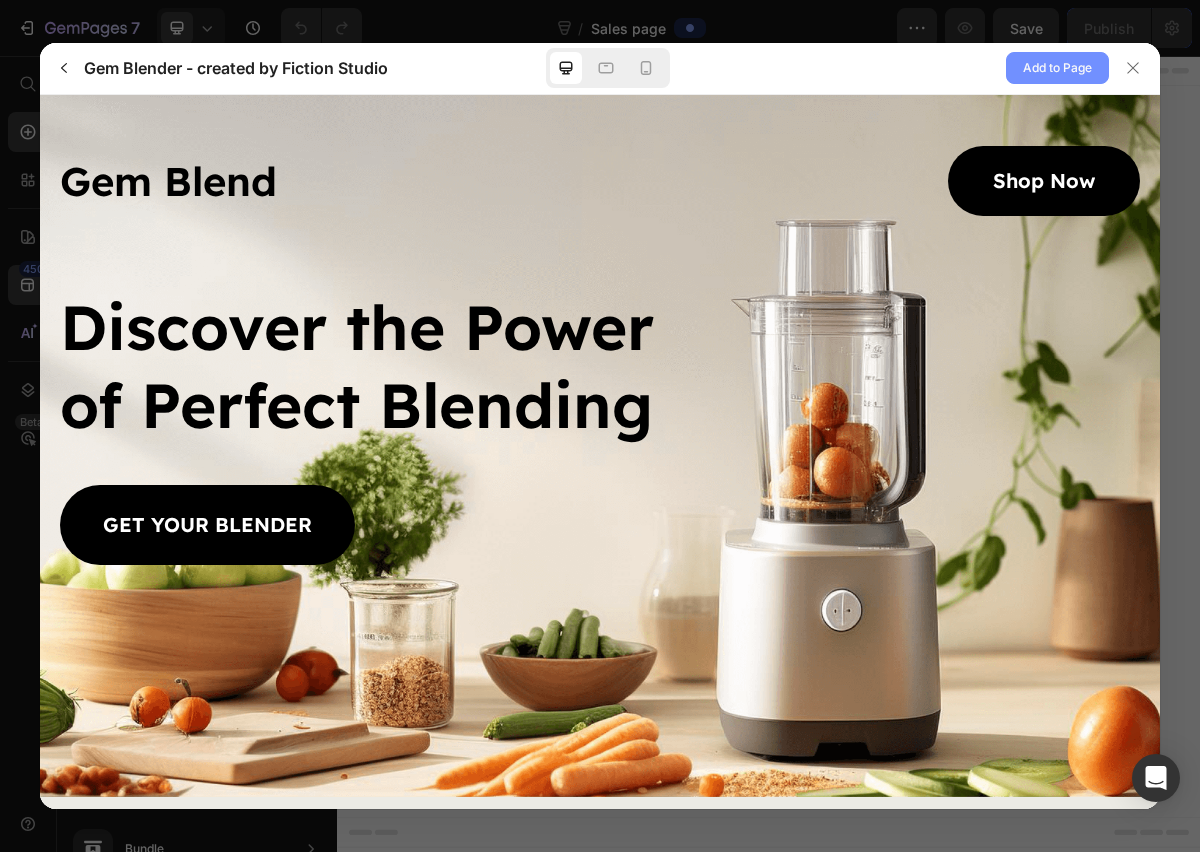 click on "Add to Page" 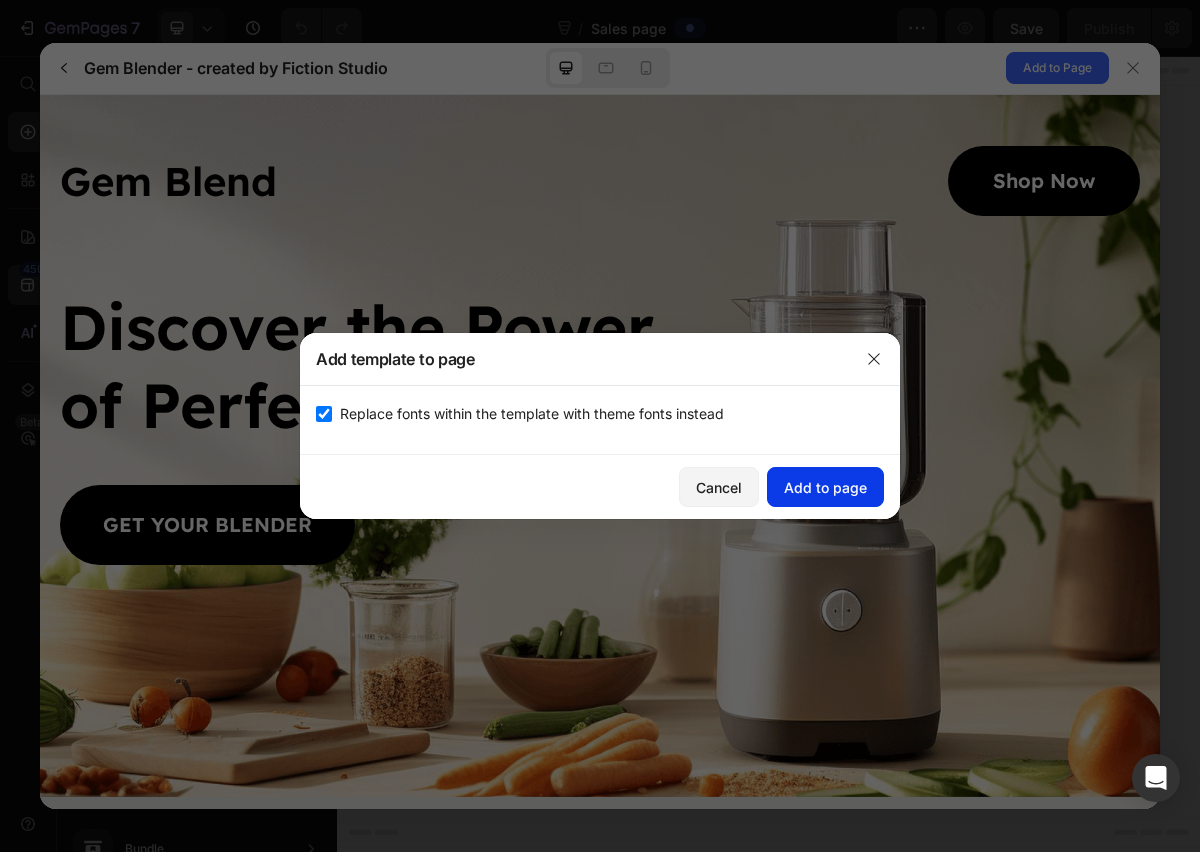 click on "Add to page" at bounding box center (825, 487) 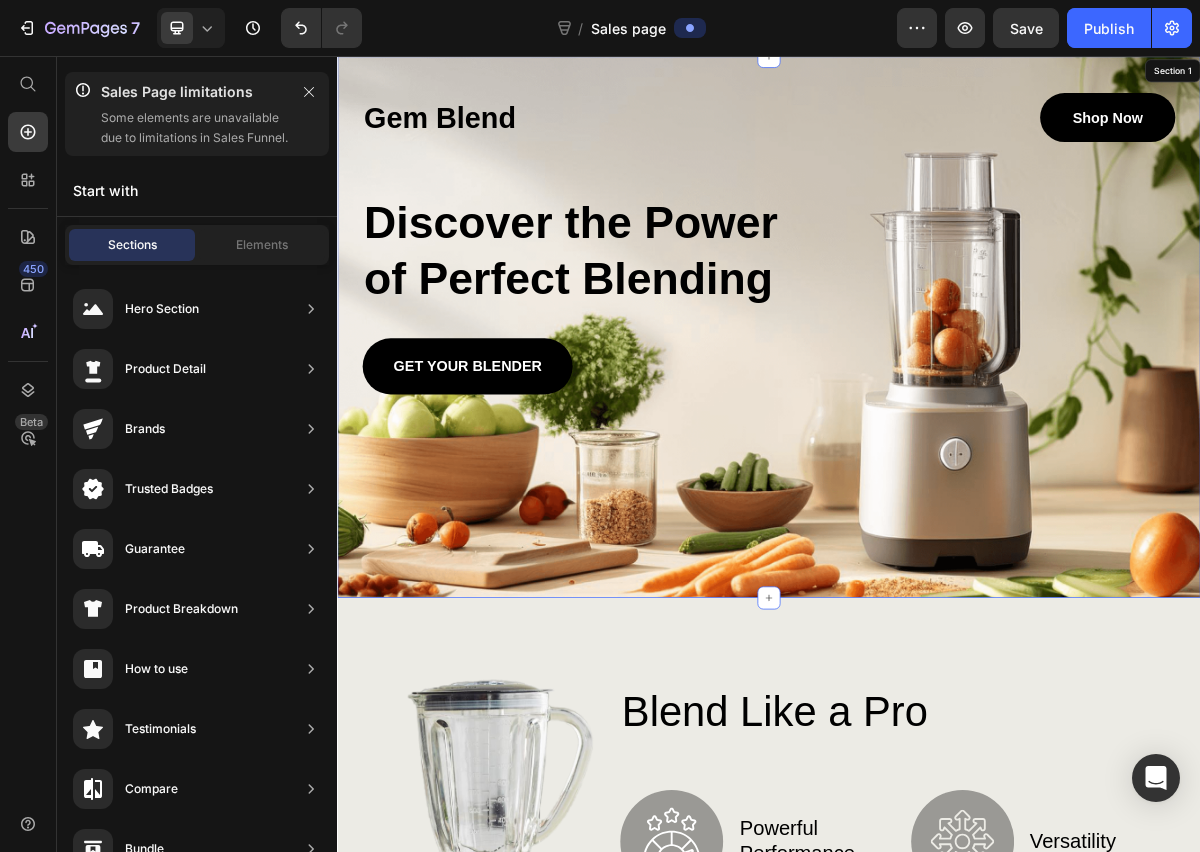 scroll, scrollTop: 0, scrollLeft: 0, axis: both 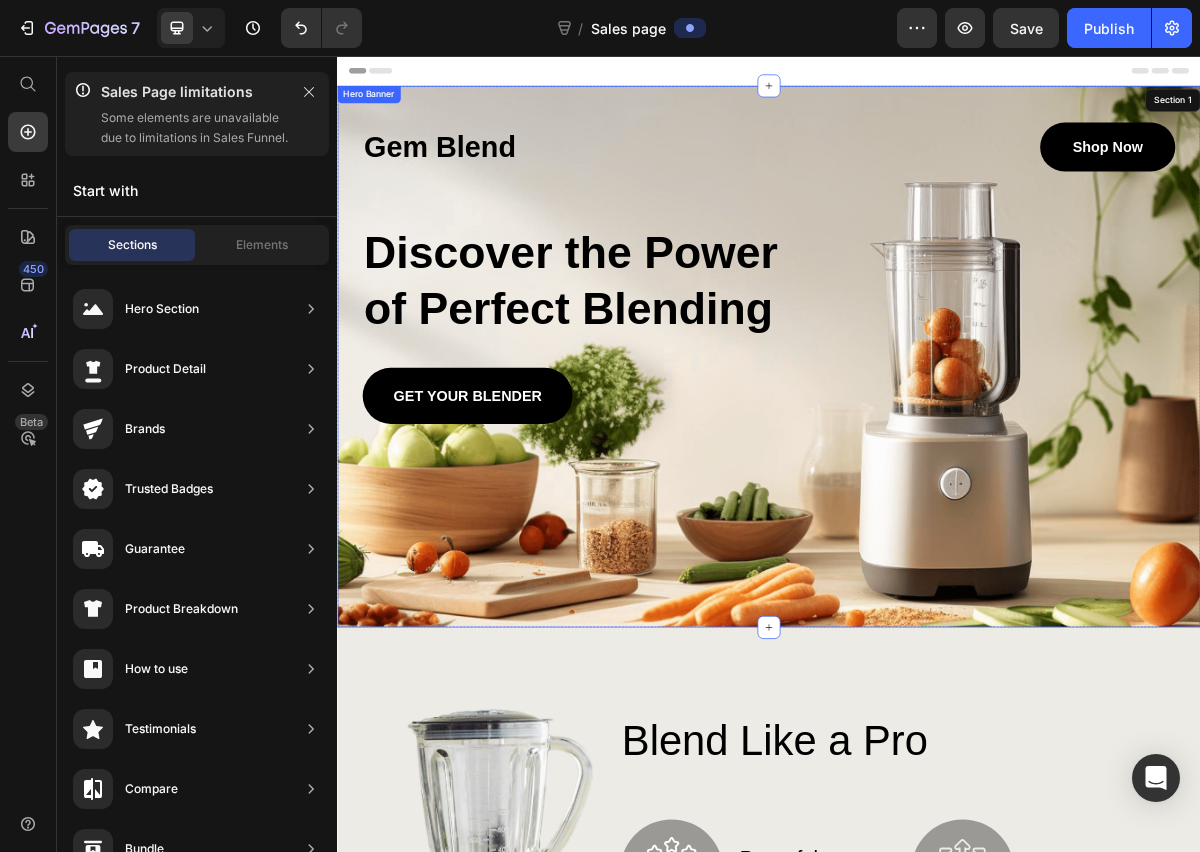 click on "Gem Blend Heading shop now Button Row Discover the Power of Perfect Blending Heading GET YOUR BLENDER Button" at bounding box center (937, 357) 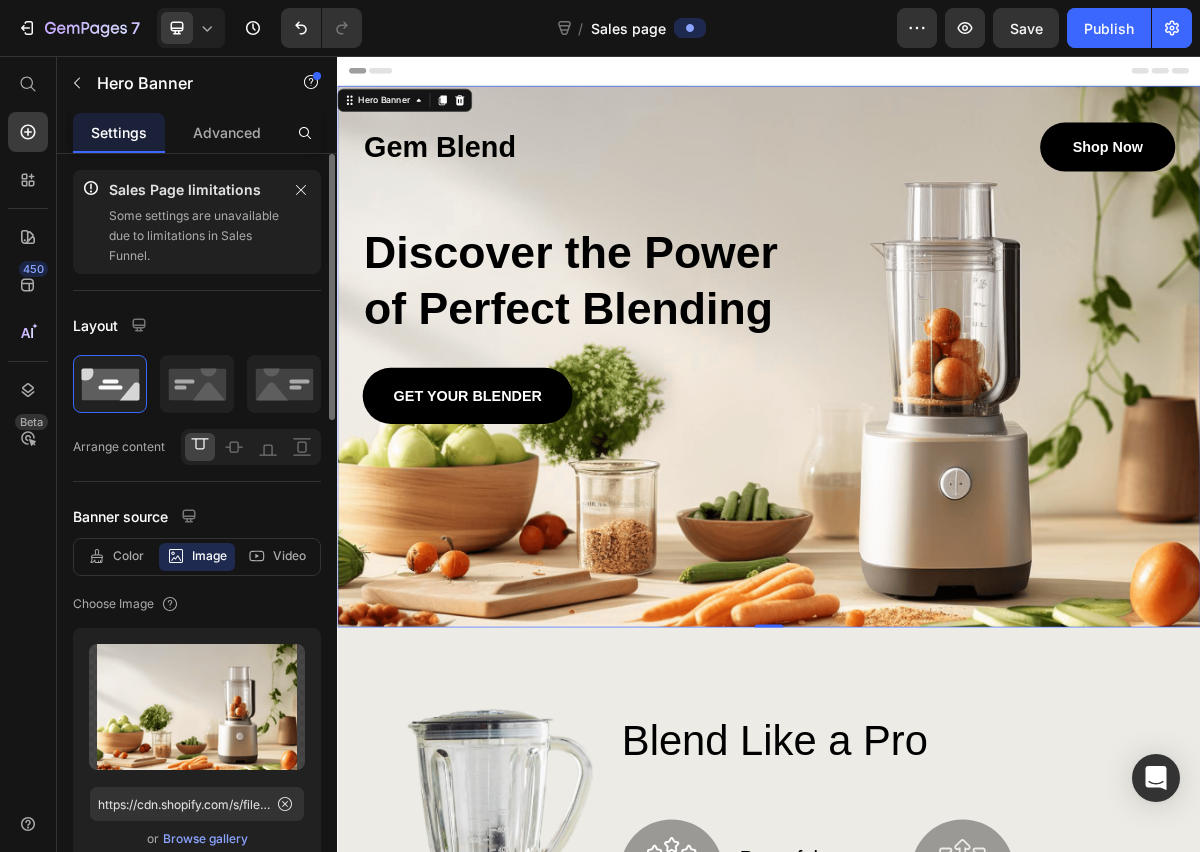 click on "Browse gallery" at bounding box center [205, 839] 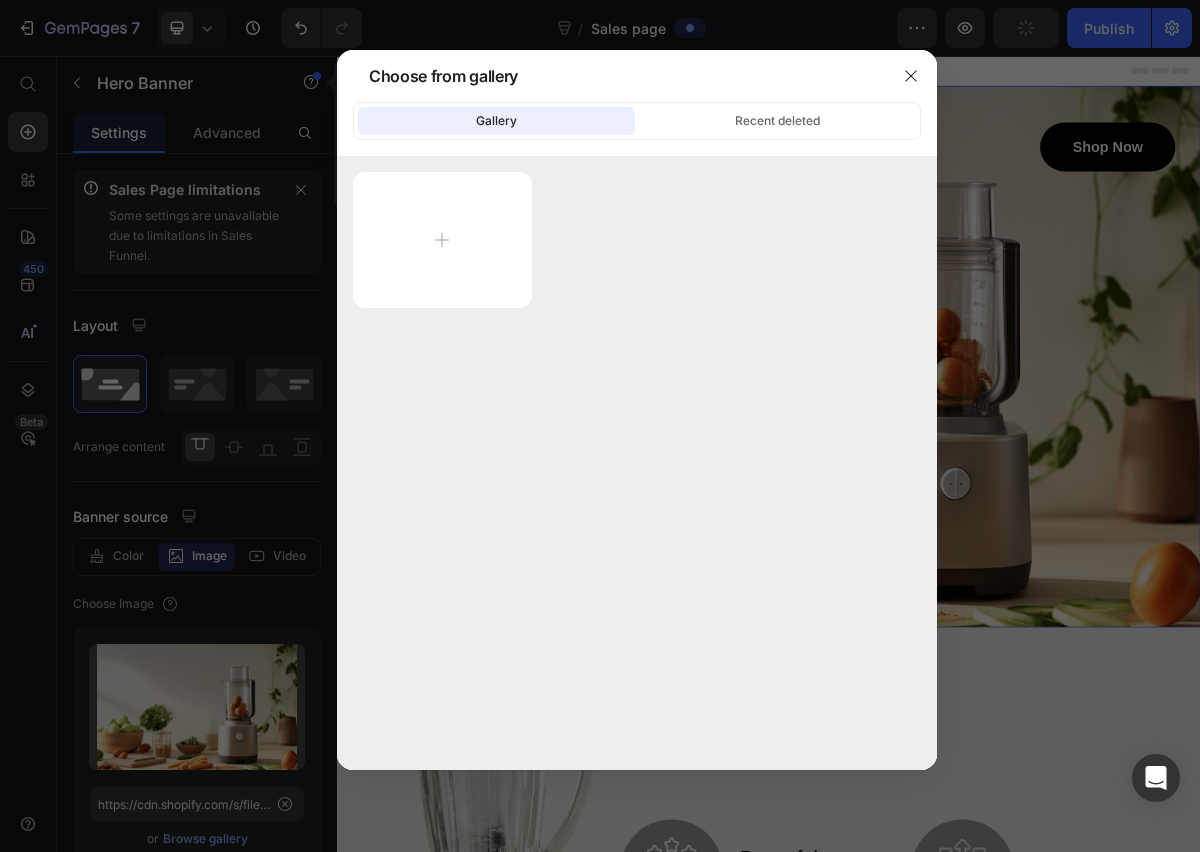 click at bounding box center (637, 240) 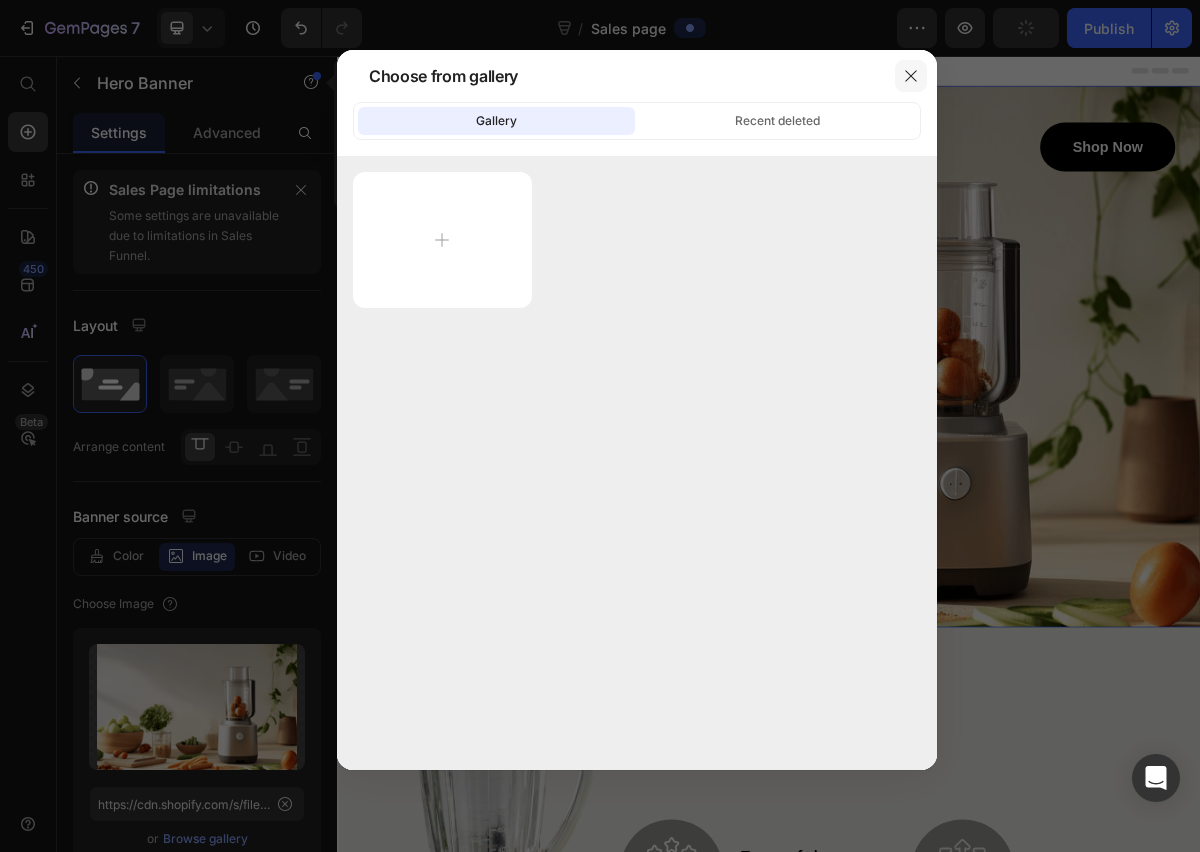 click 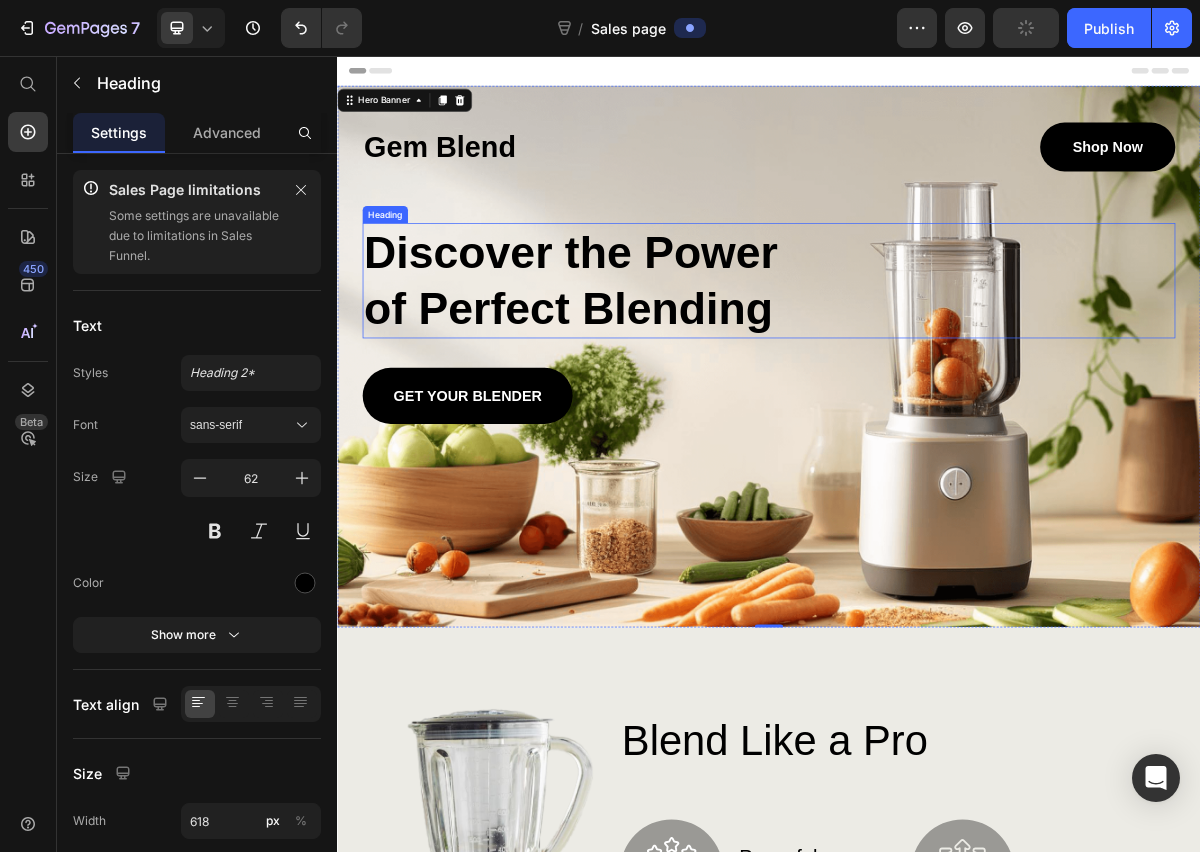 click on "Discover the Power of Perfect Blending" at bounding box center (937, 368) 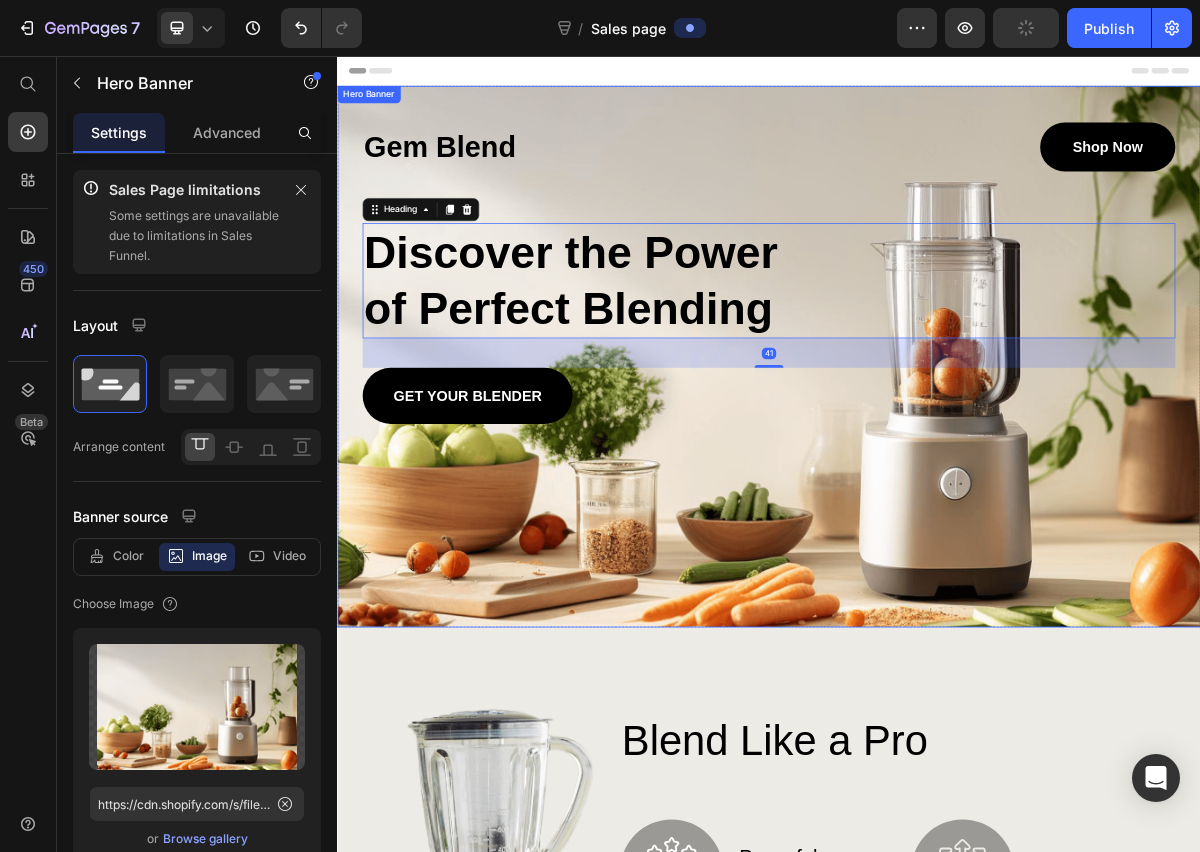 click at bounding box center (937, 473) 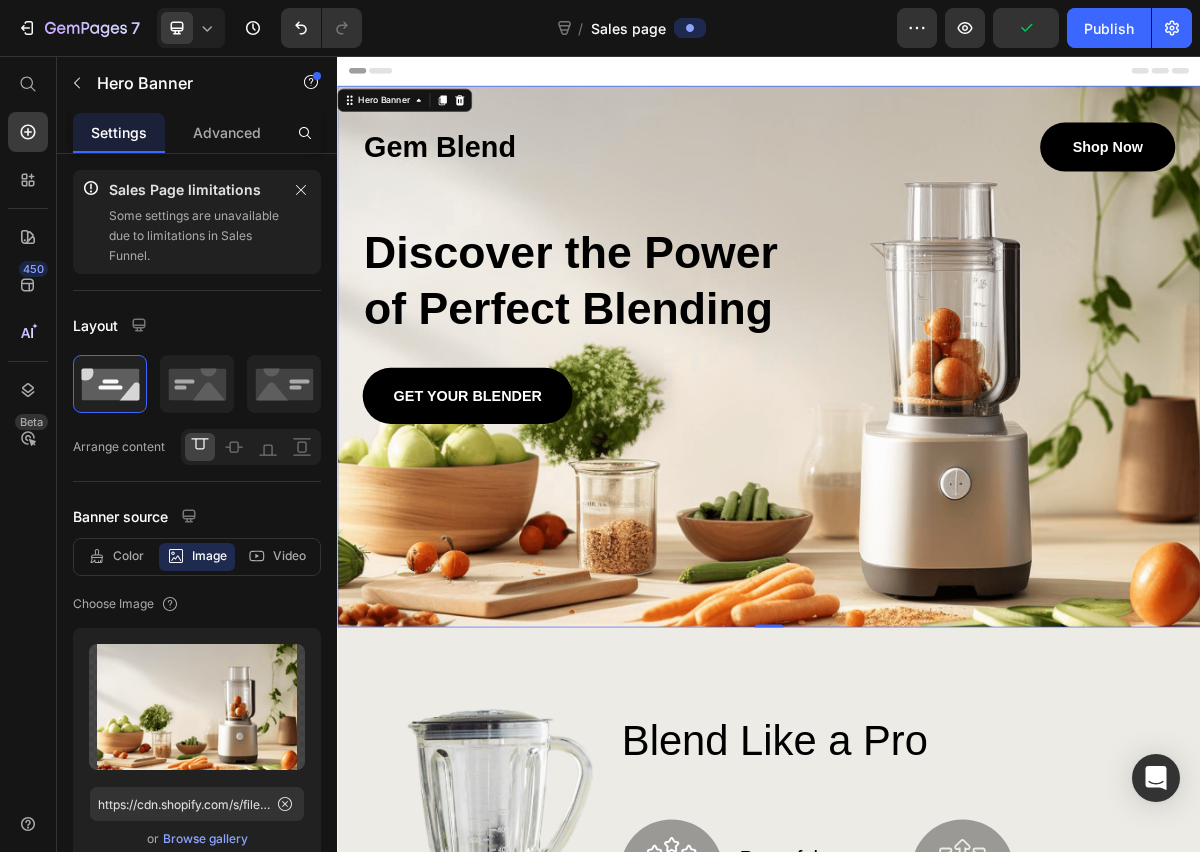 click at bounding box center [937, 473] 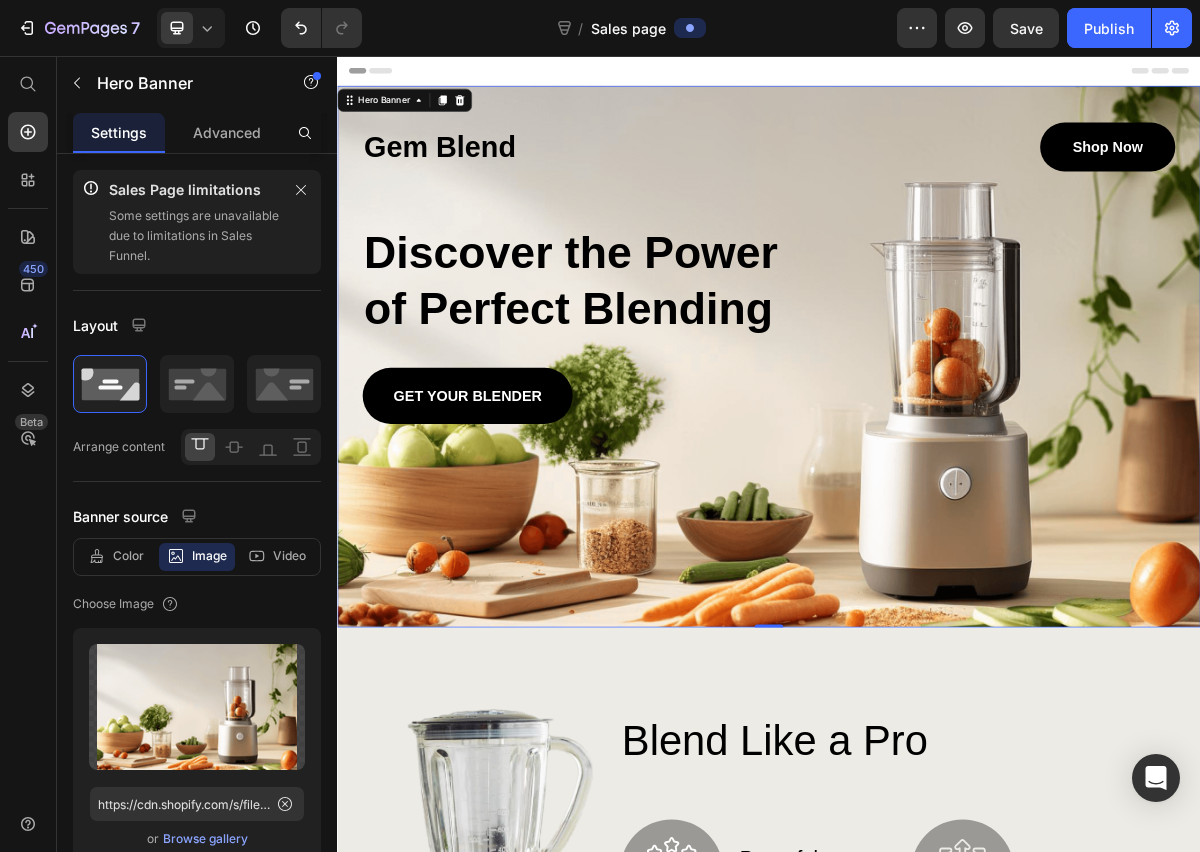 click on "Gem Blend Heading shop now Button Row Discover the Power of Perfect Blending Heading GET YOUR BLENDER Button" at bounding box center [937, 357] 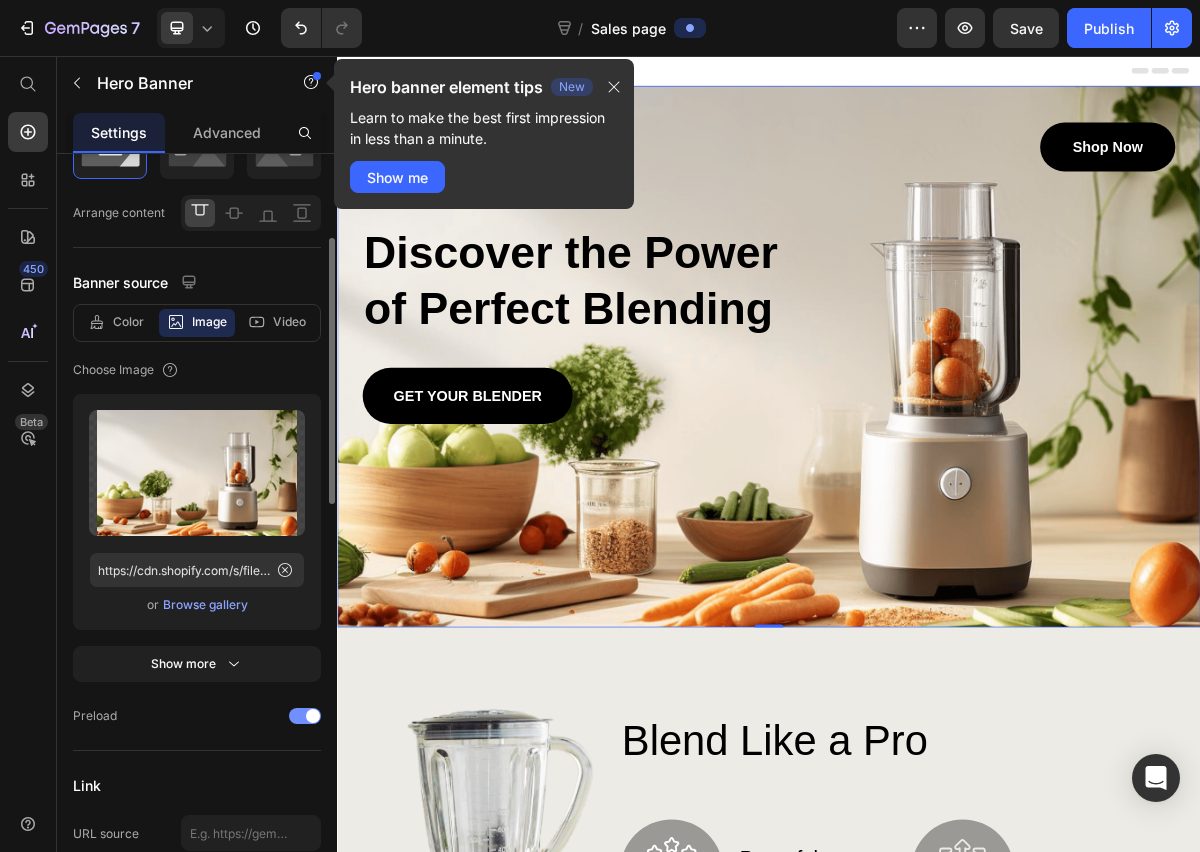 scroll, scrollTop: 305, scrollLeft: 0, axis: vertical 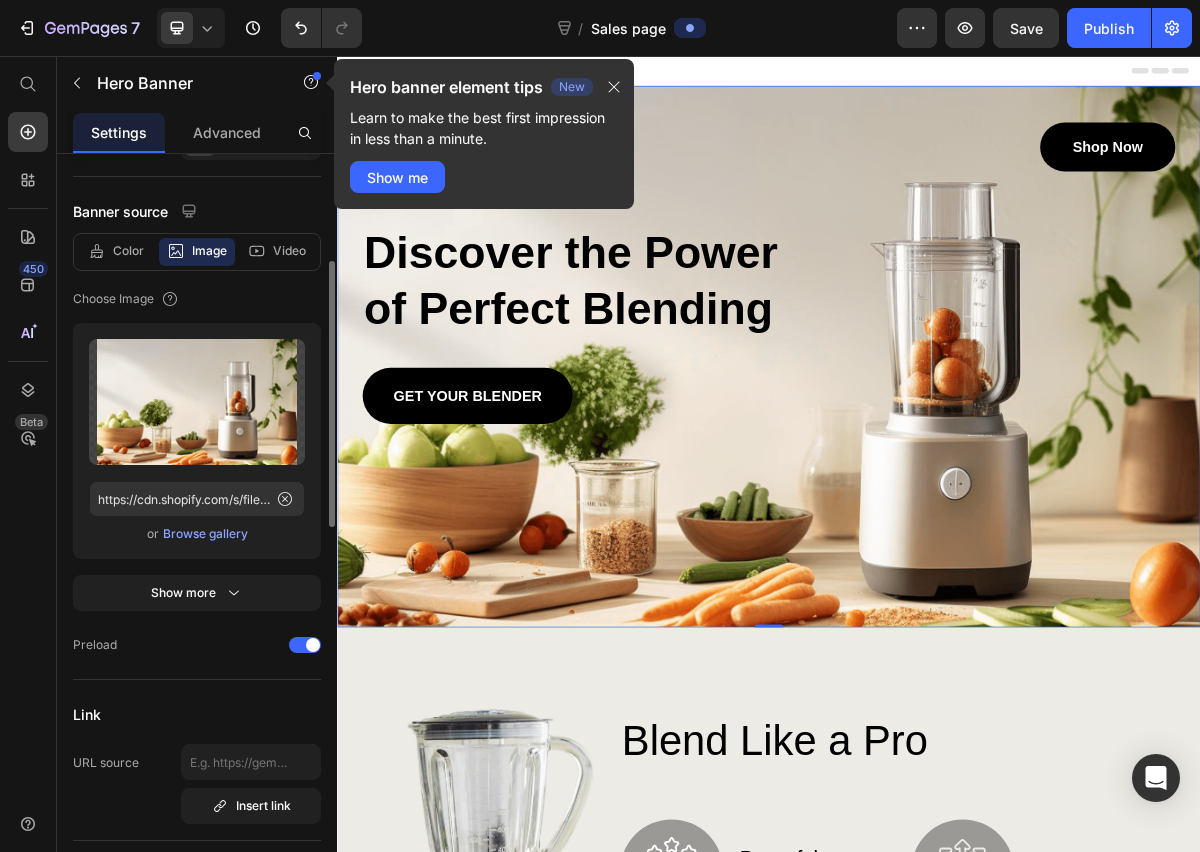 click on "Browse gallery" at bounding box center [205, 534] 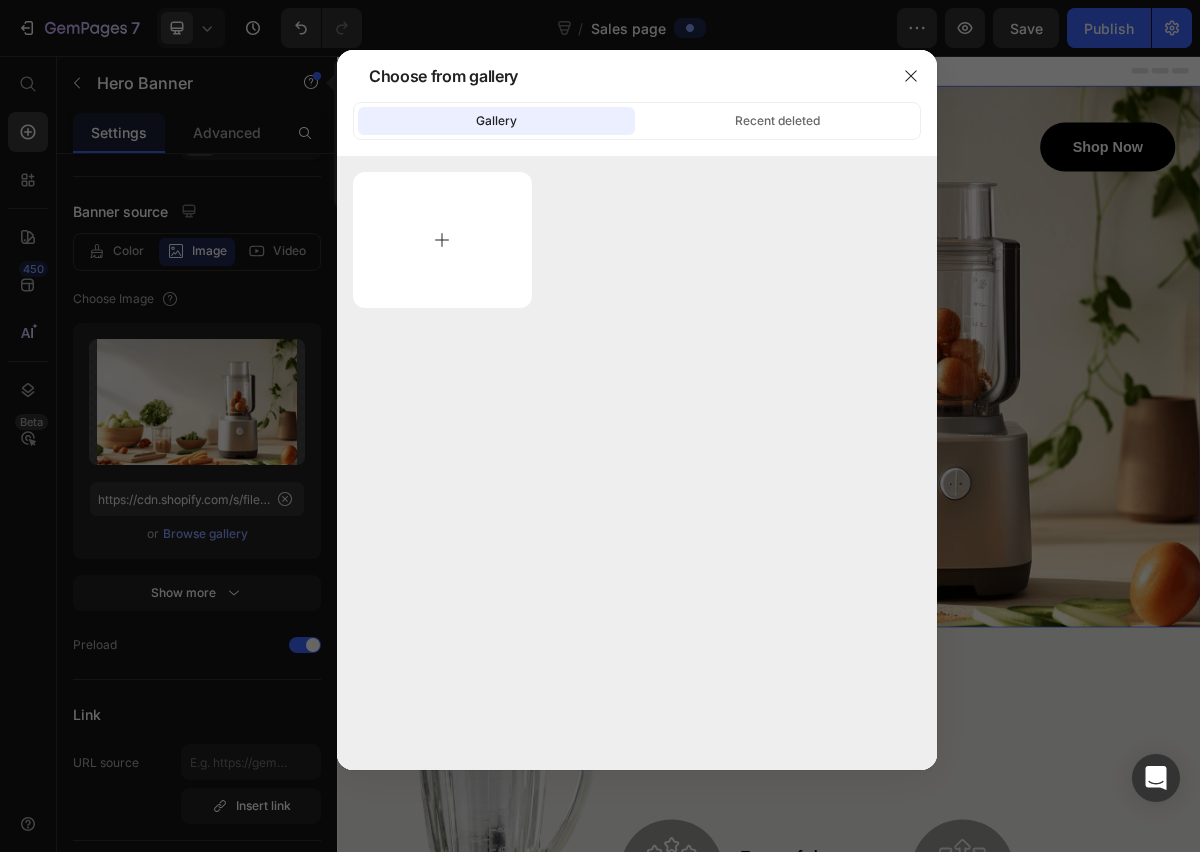 click at bounding box center [442, 240] 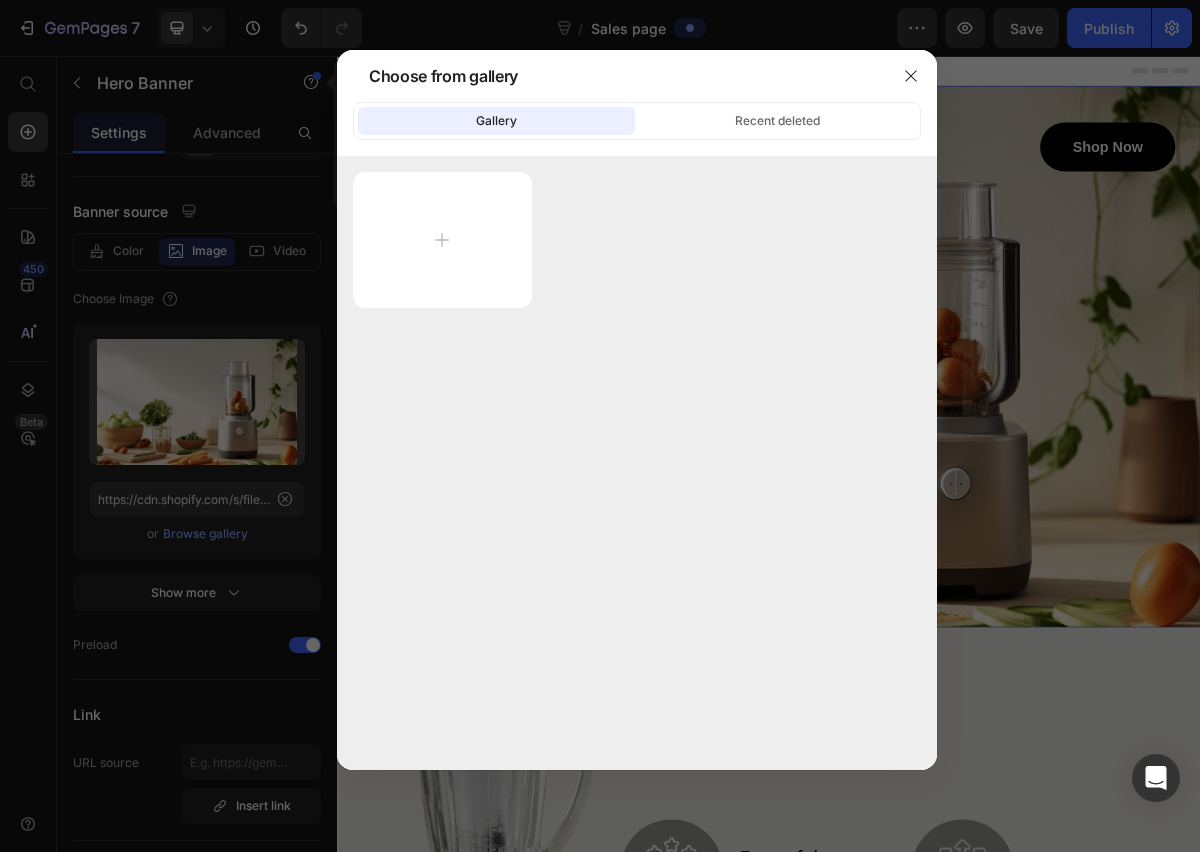 type on "C:\fakepath\[FILENAME].png" 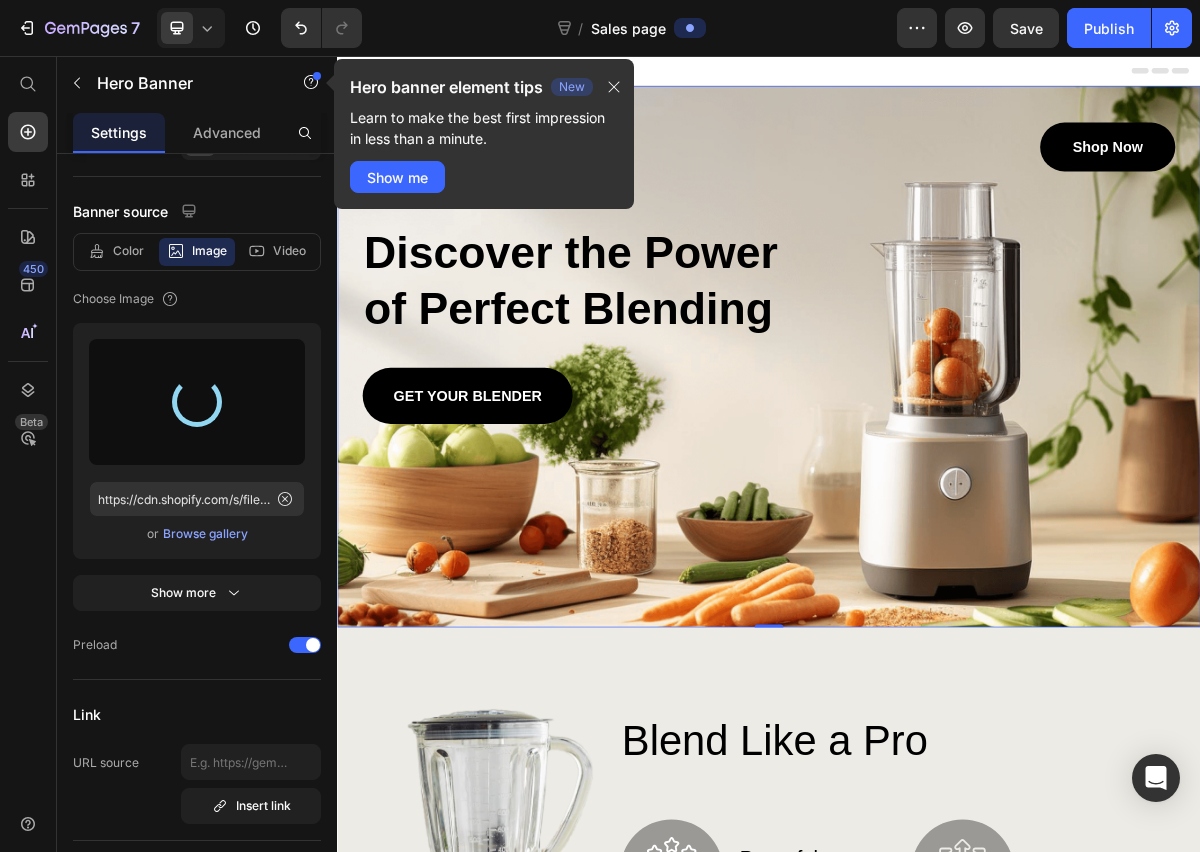 type on "https://cdn.shopify.com/s/files/1/0938/5096/0191/files/gempages_575141946893272293-c6402871-d389-4ea1-b5c3-bb1b8e325428.png" 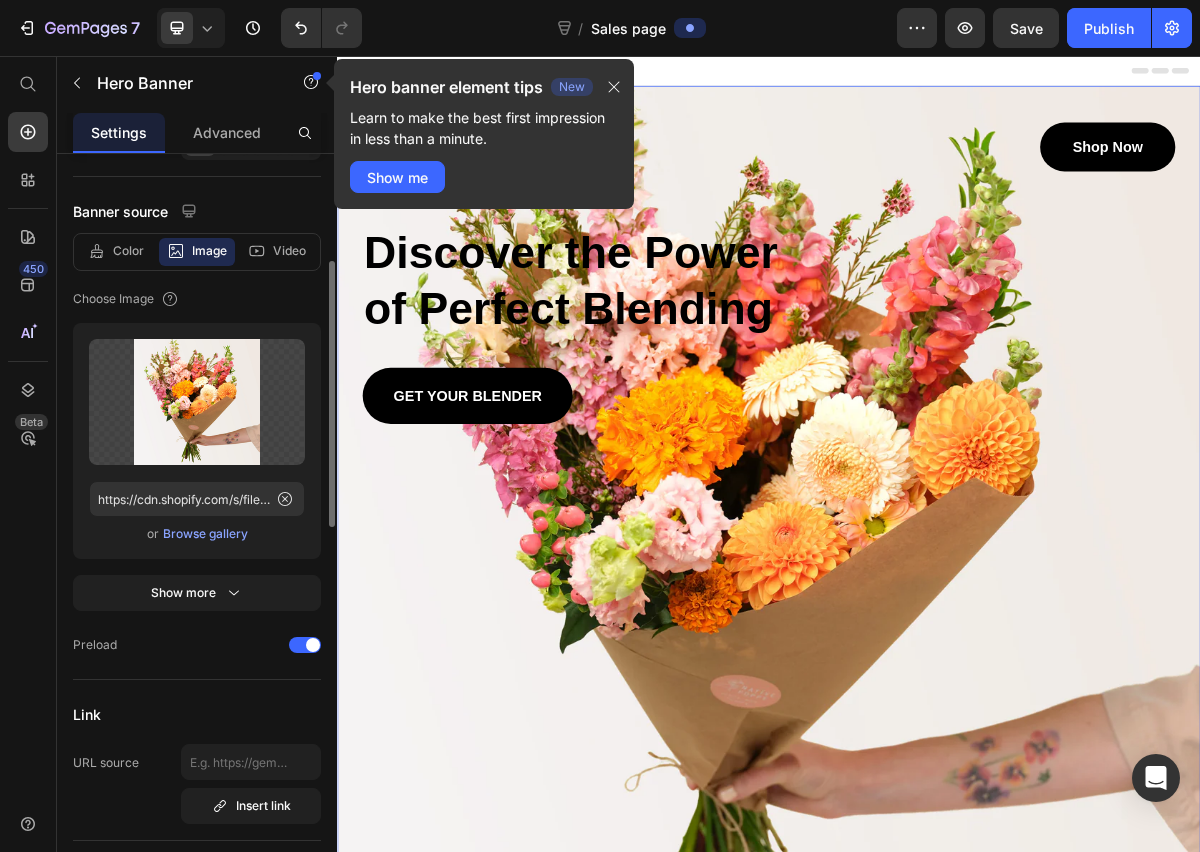 click on "Browse gallery" at bounding box center [205, 534] 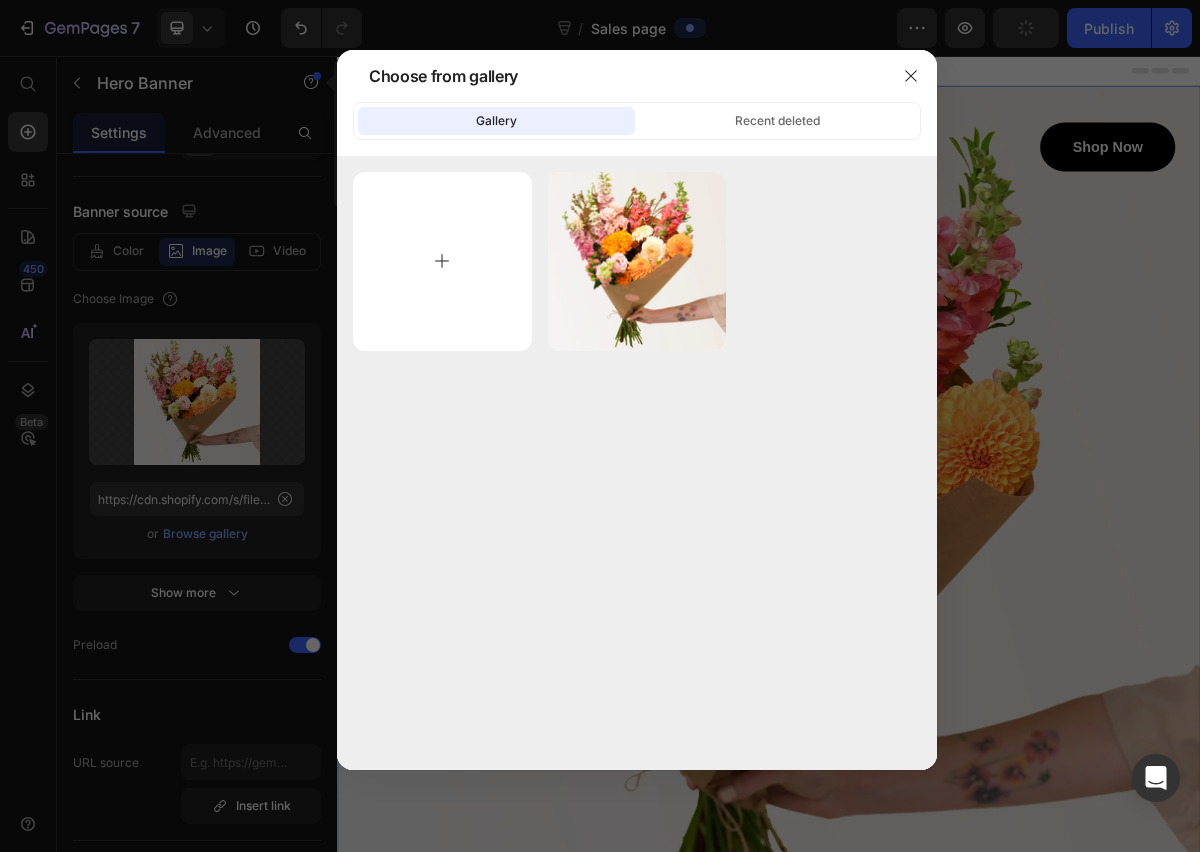 click at bounding box center [442, 261] 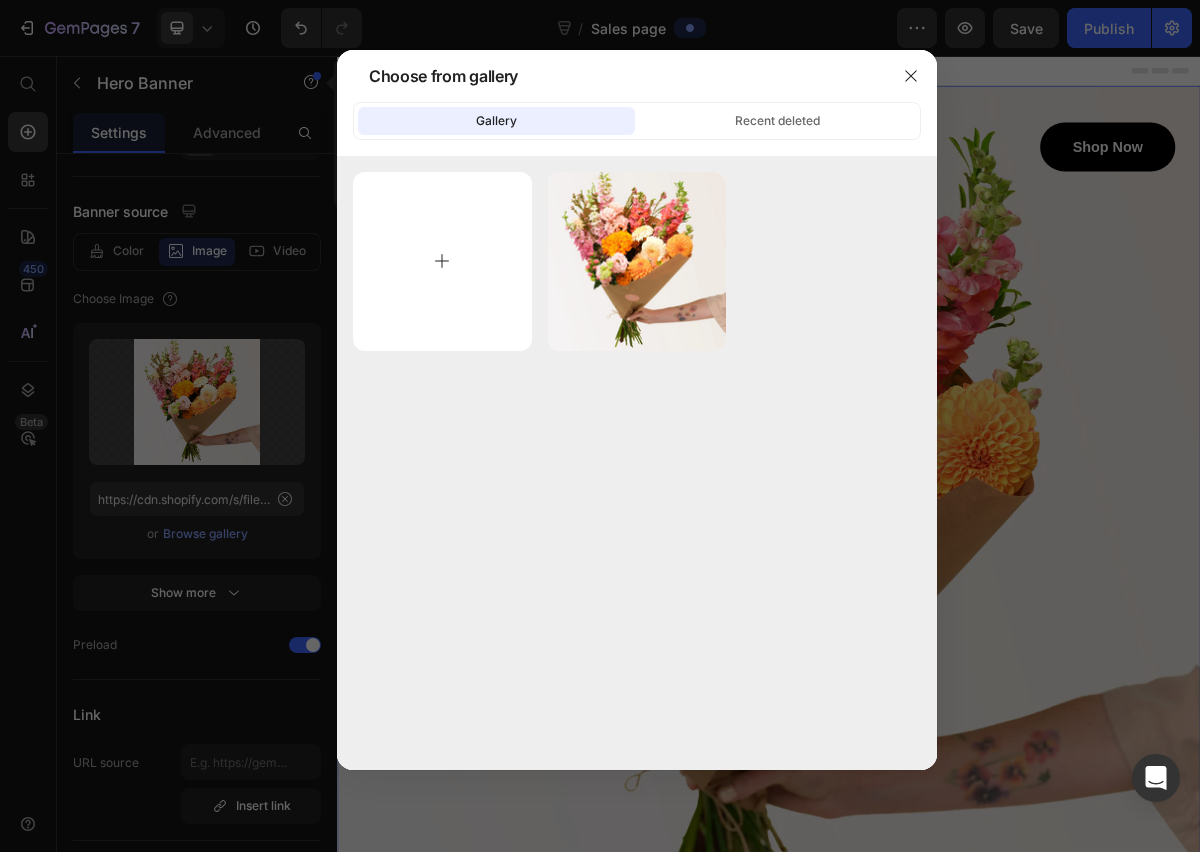 type on "C:\fakepath\[FILENAME].jpeg" 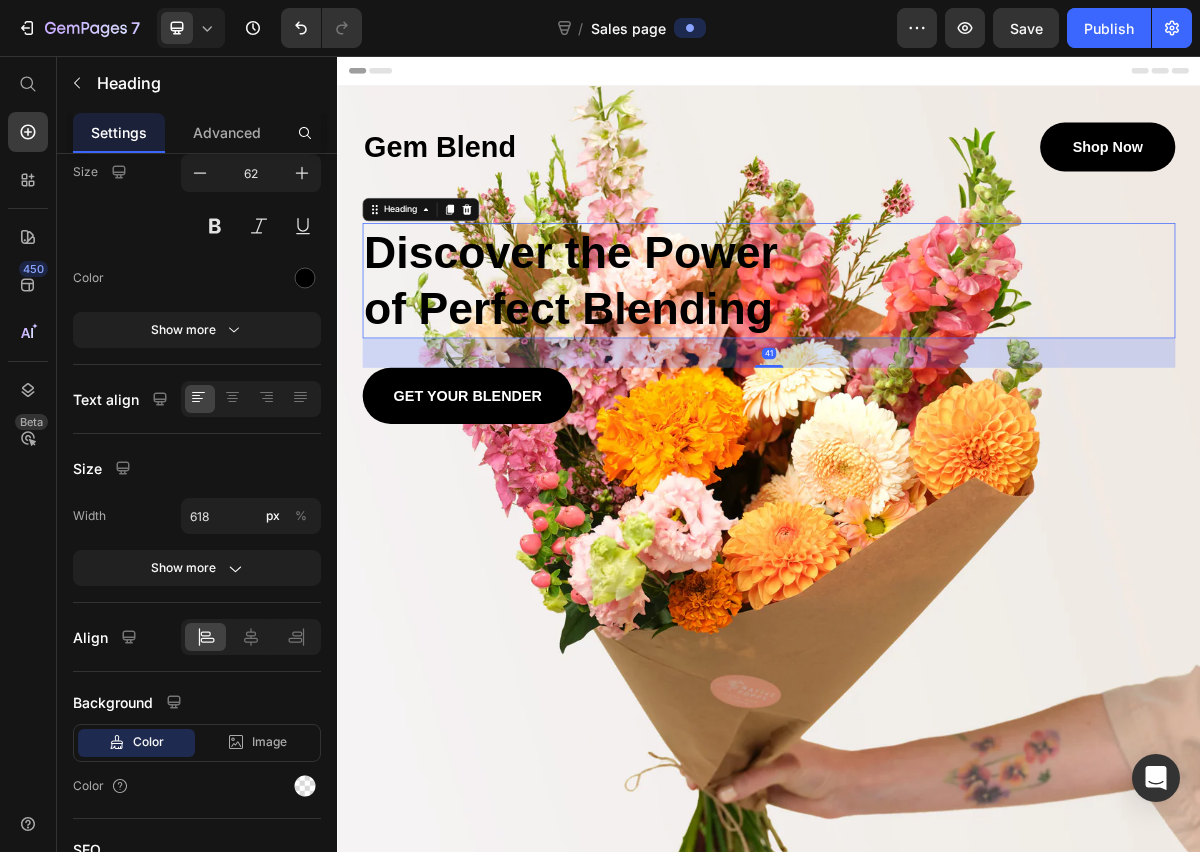 click on "Discover the Power of Perfect Blending" at bounding box center (681, 368) 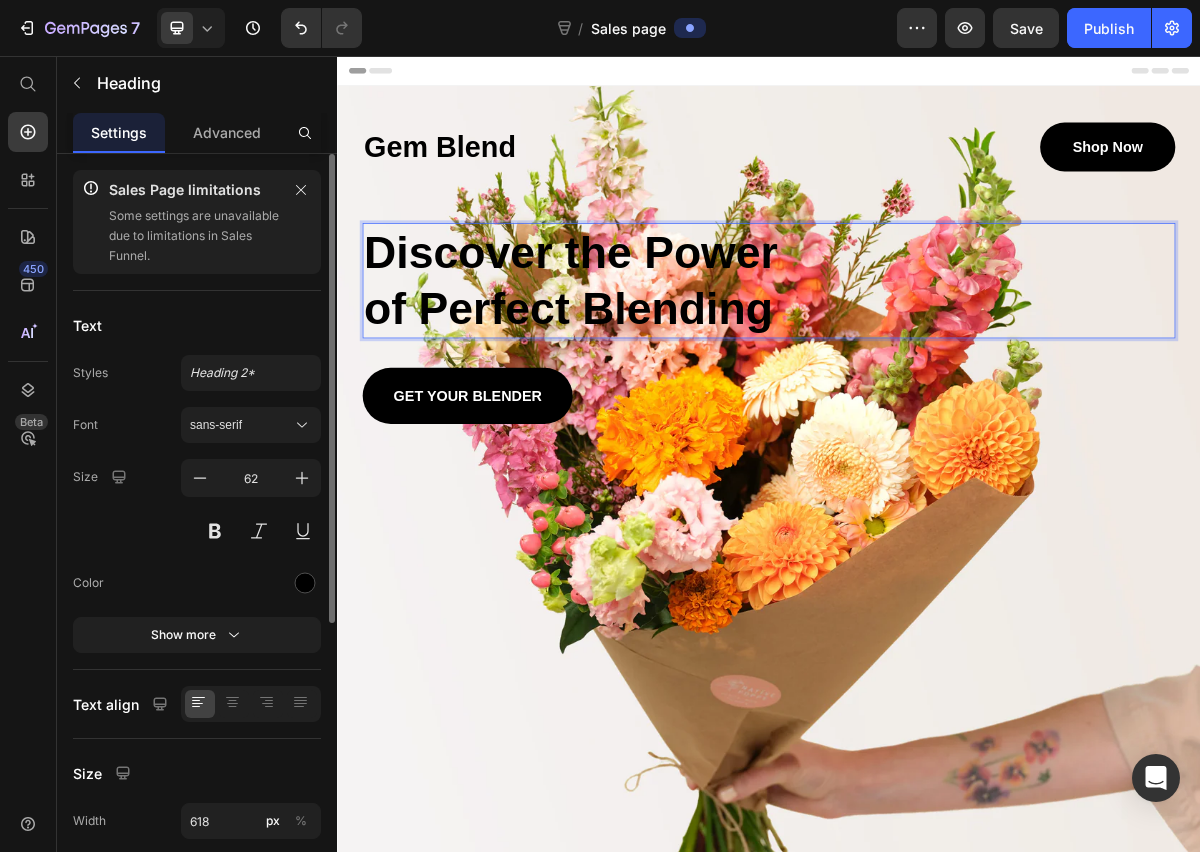 click on "Discover the Power of Perfect Blending" at bounding box center [681, 368] 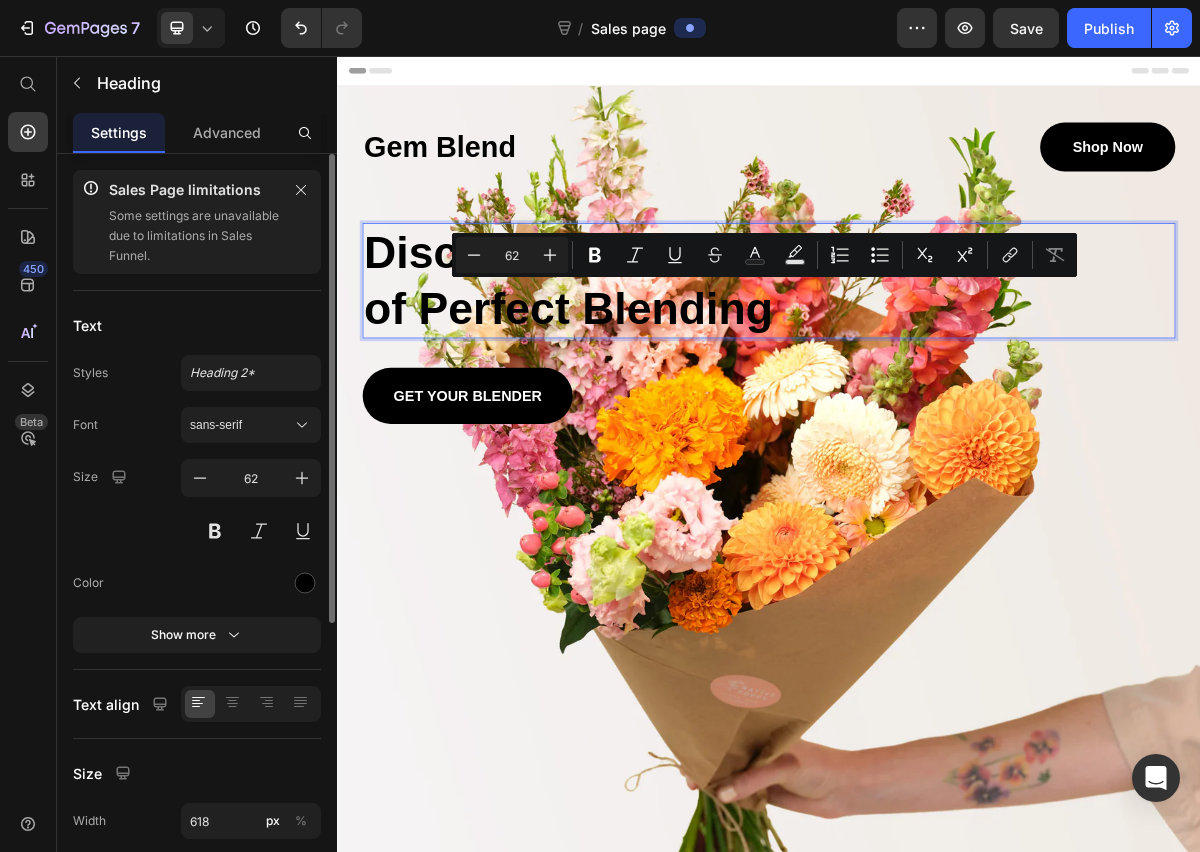 click on "Discover the Power of Perfect Blending" at bounding box center (681, 368) 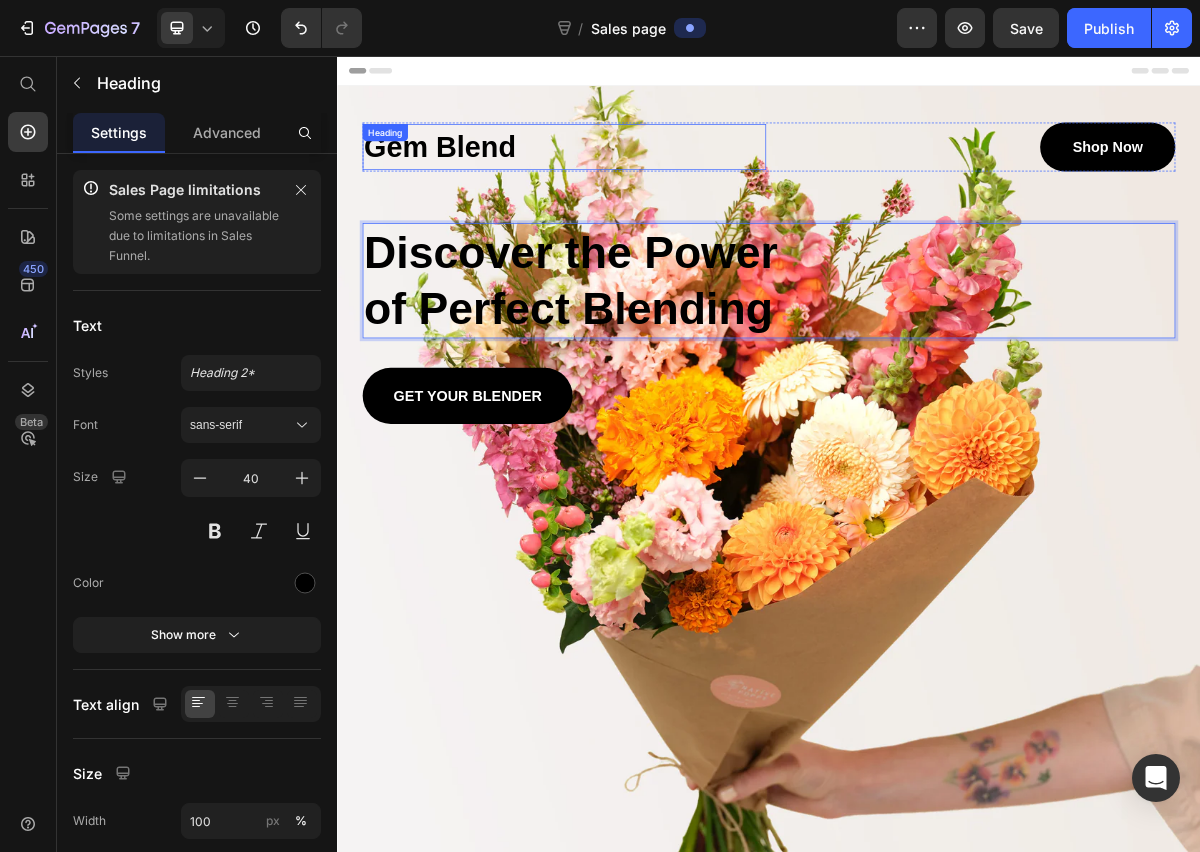 click on "Gem Blend Heading" at bounding box center (652, 182) 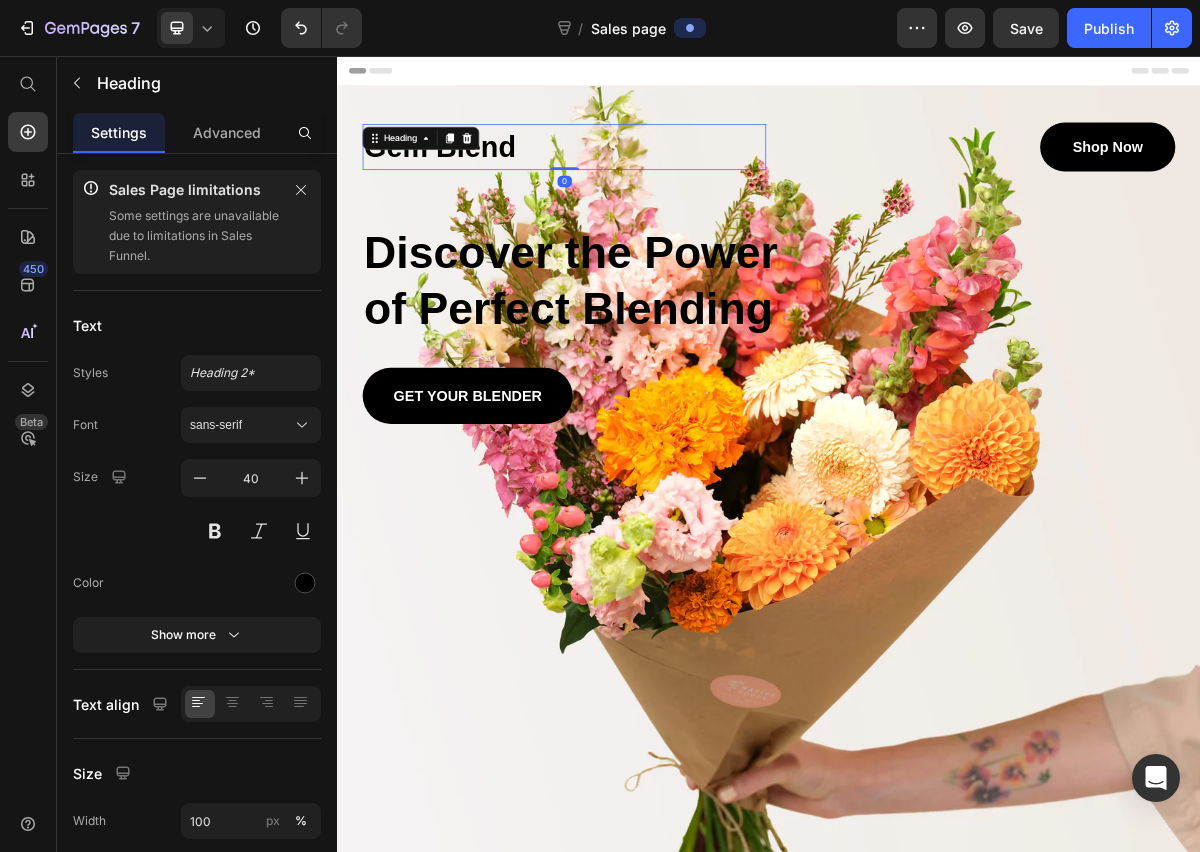 click on "Heading" at bounding box center [453, 170] 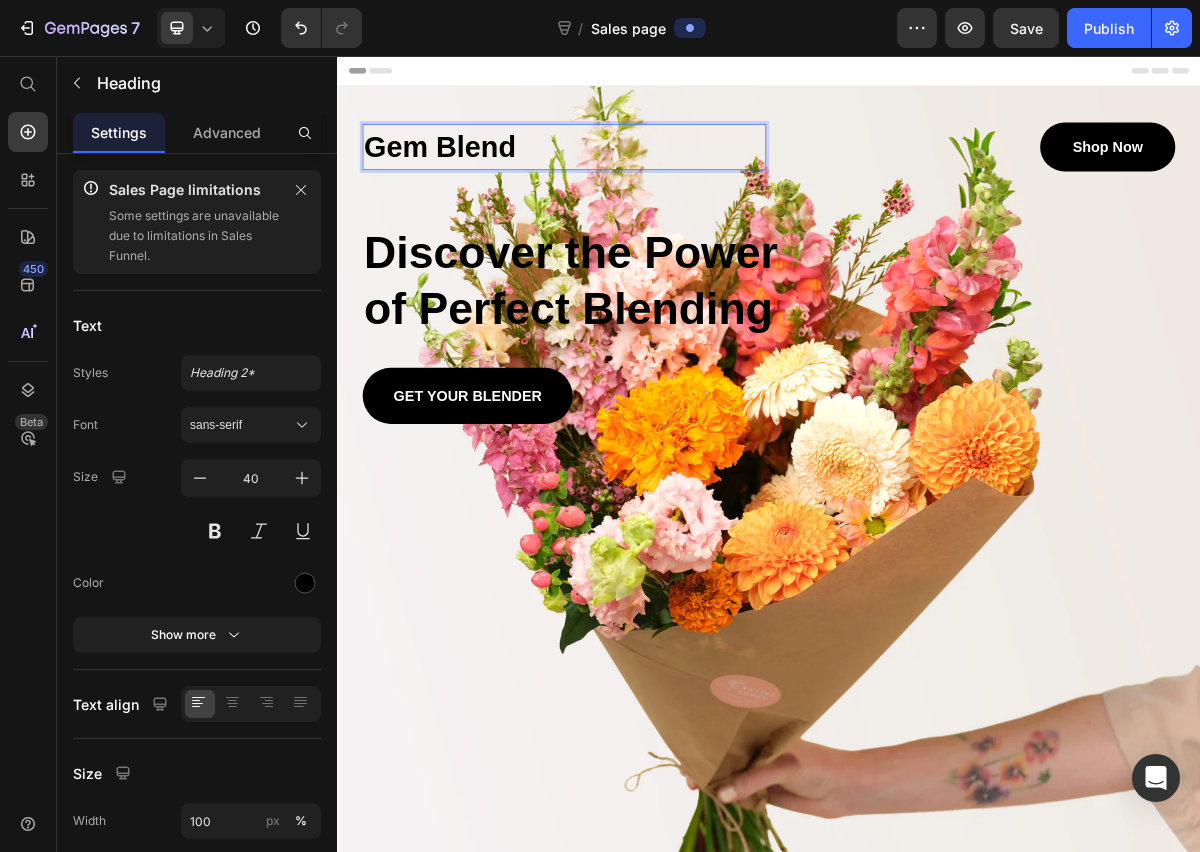 click on "Gem Blend" at bounding box center (652, 182) 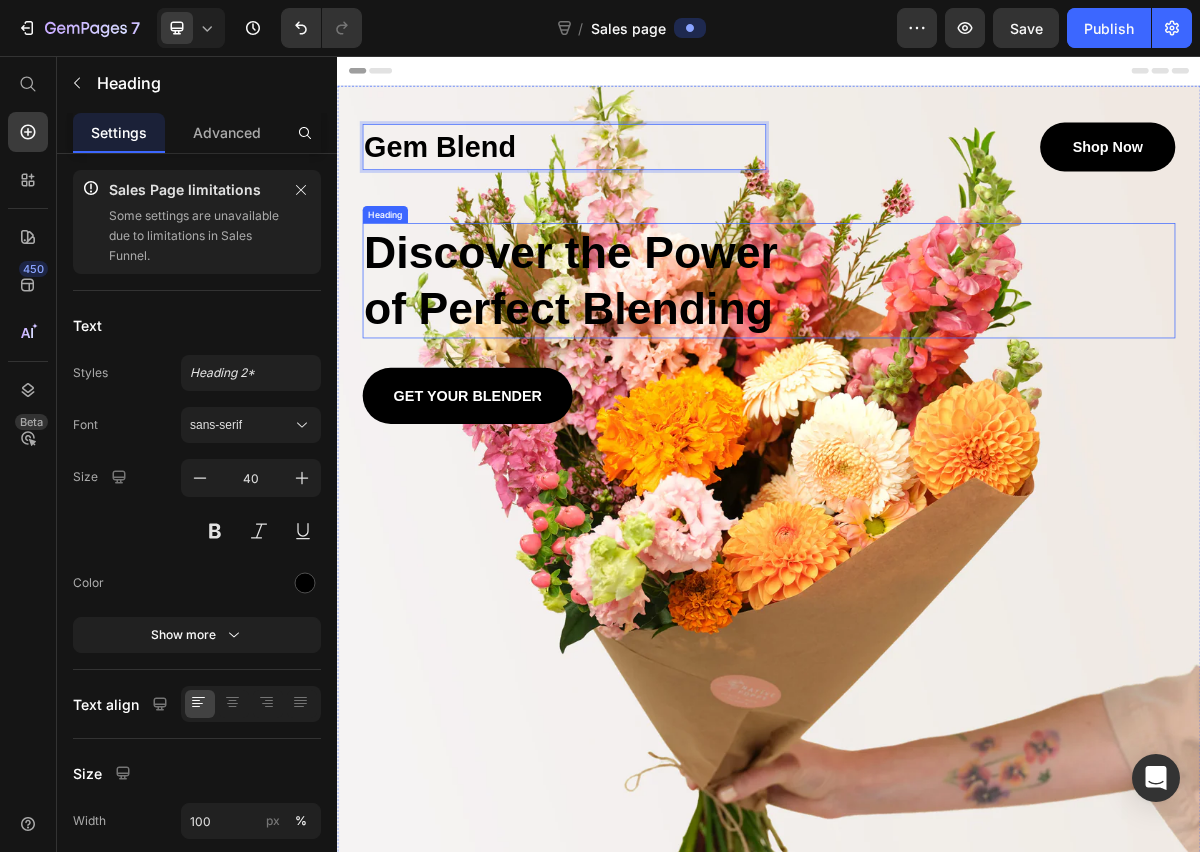 click on "Discover the Power of Perfect Blending" at bounding box center (681, 368) 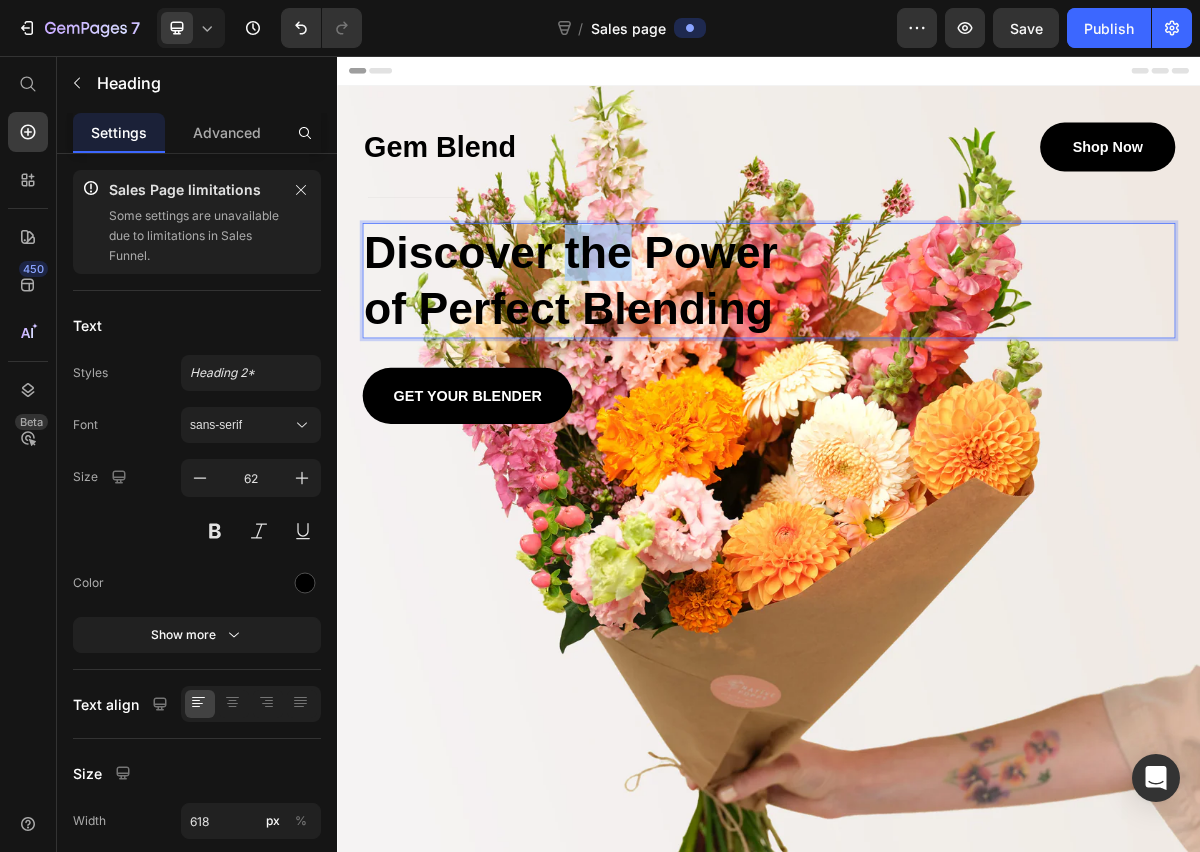 click on "Discover the Power of Perfect Blending" at bounding box center (681, 368) 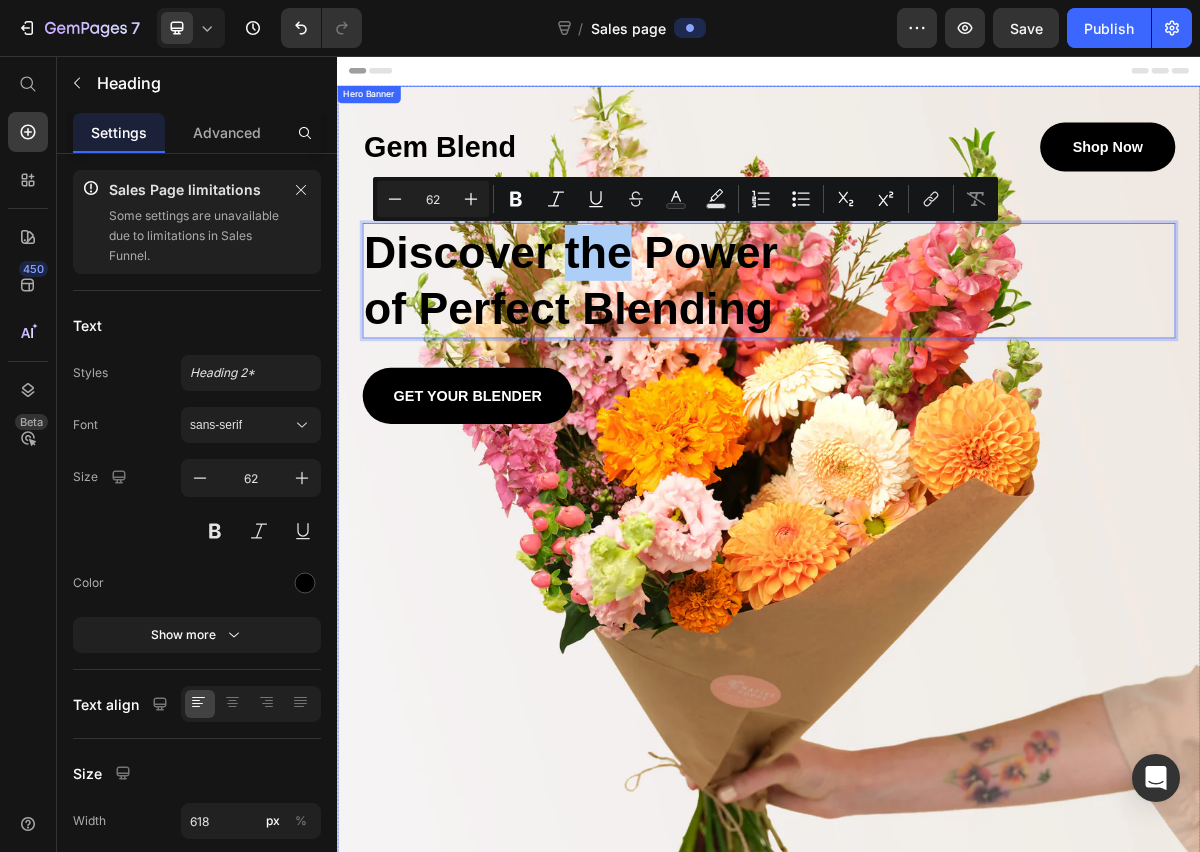 click at bounding box center (937, 697) 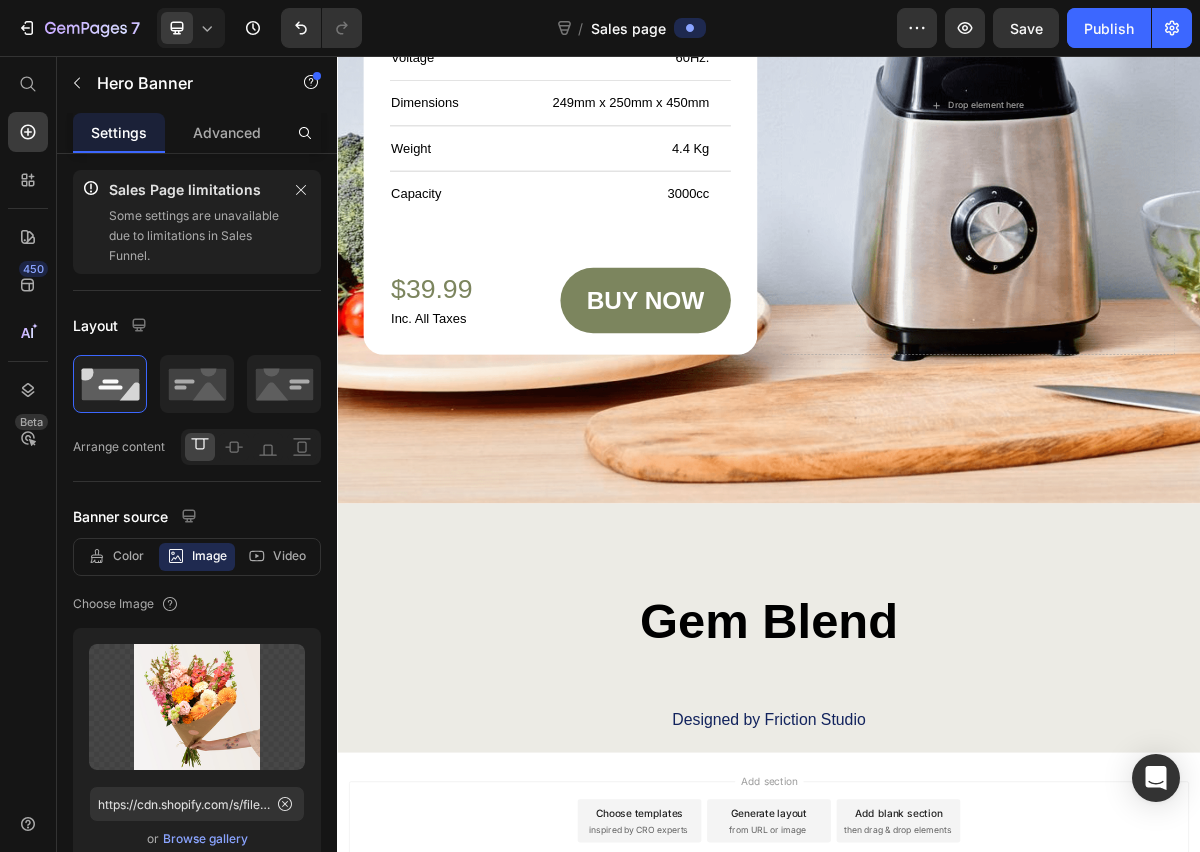 scroll, scrollTop: 7010, scrollLeft: 0, axis: vertical 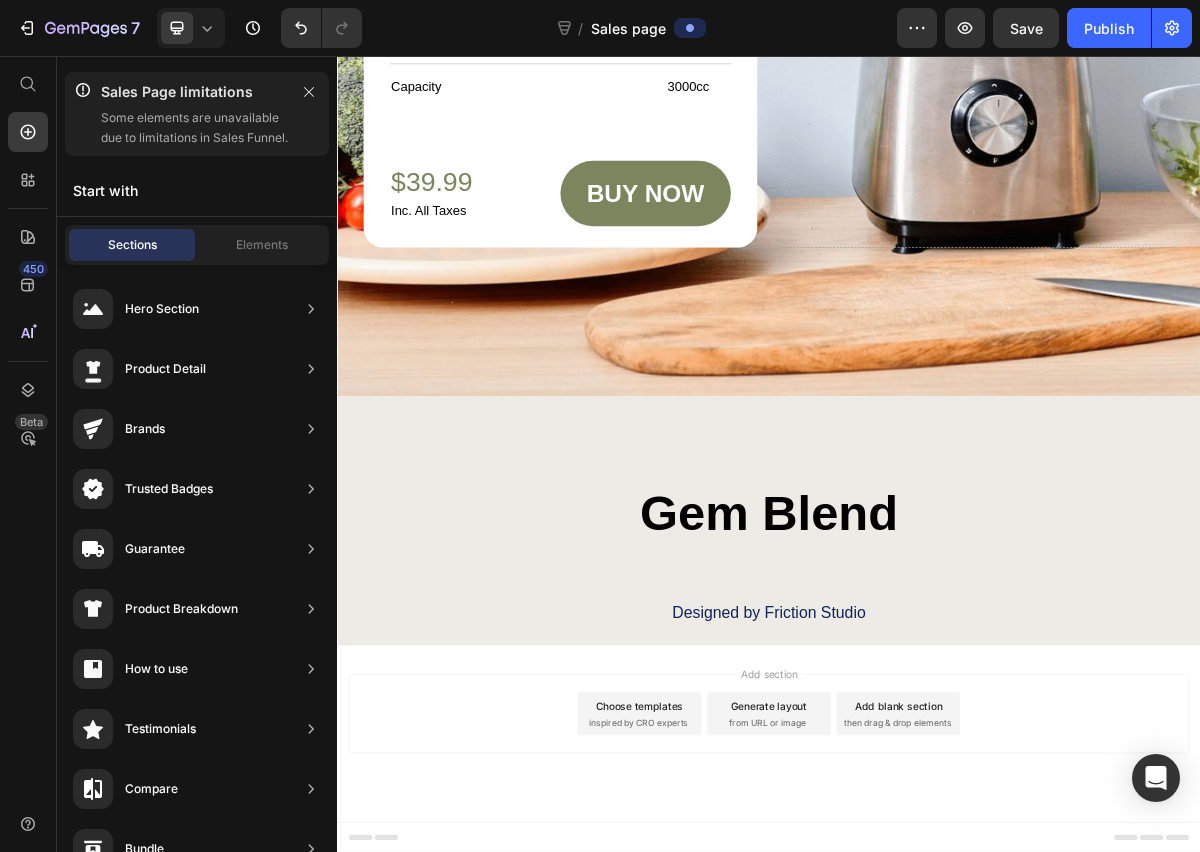 click on "inspired by CRO experts" at bounding box center [755, 983] 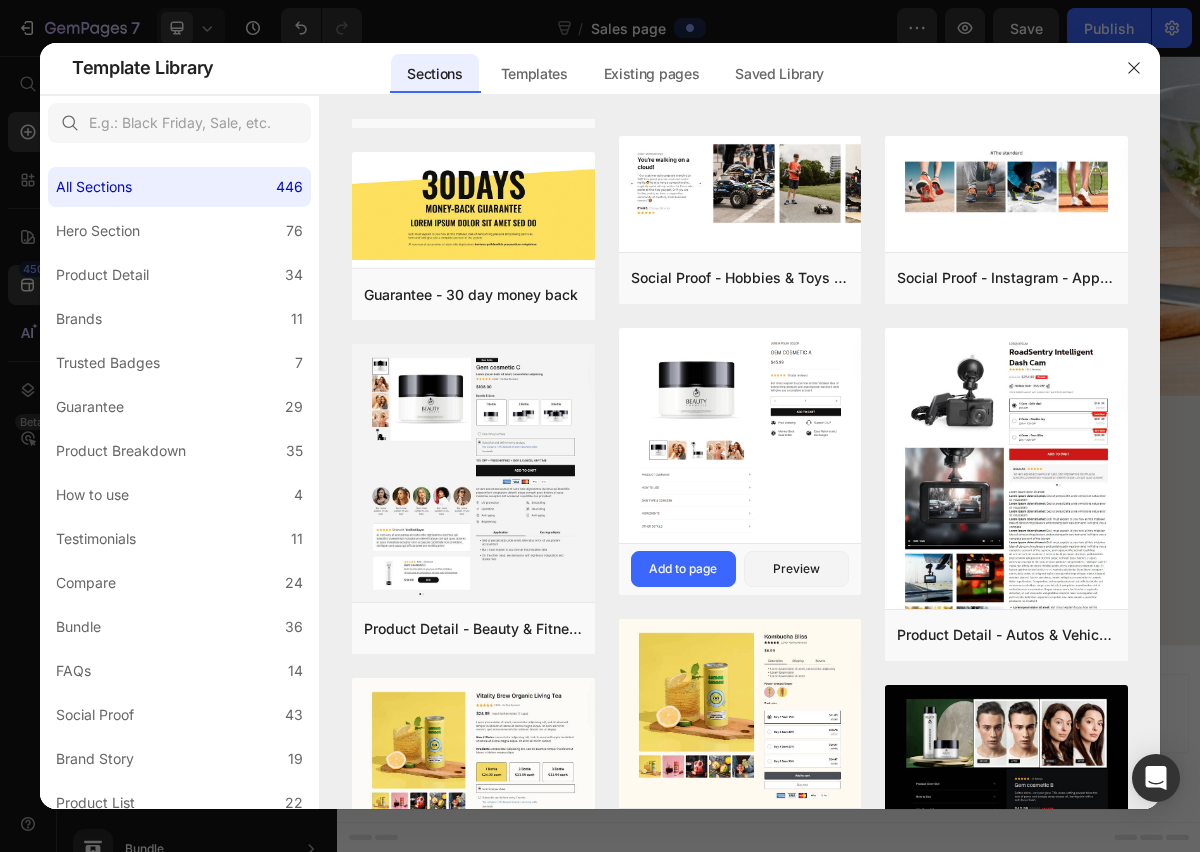 scroll, scrollTop: 0, scrollLeft: 0, axis: both 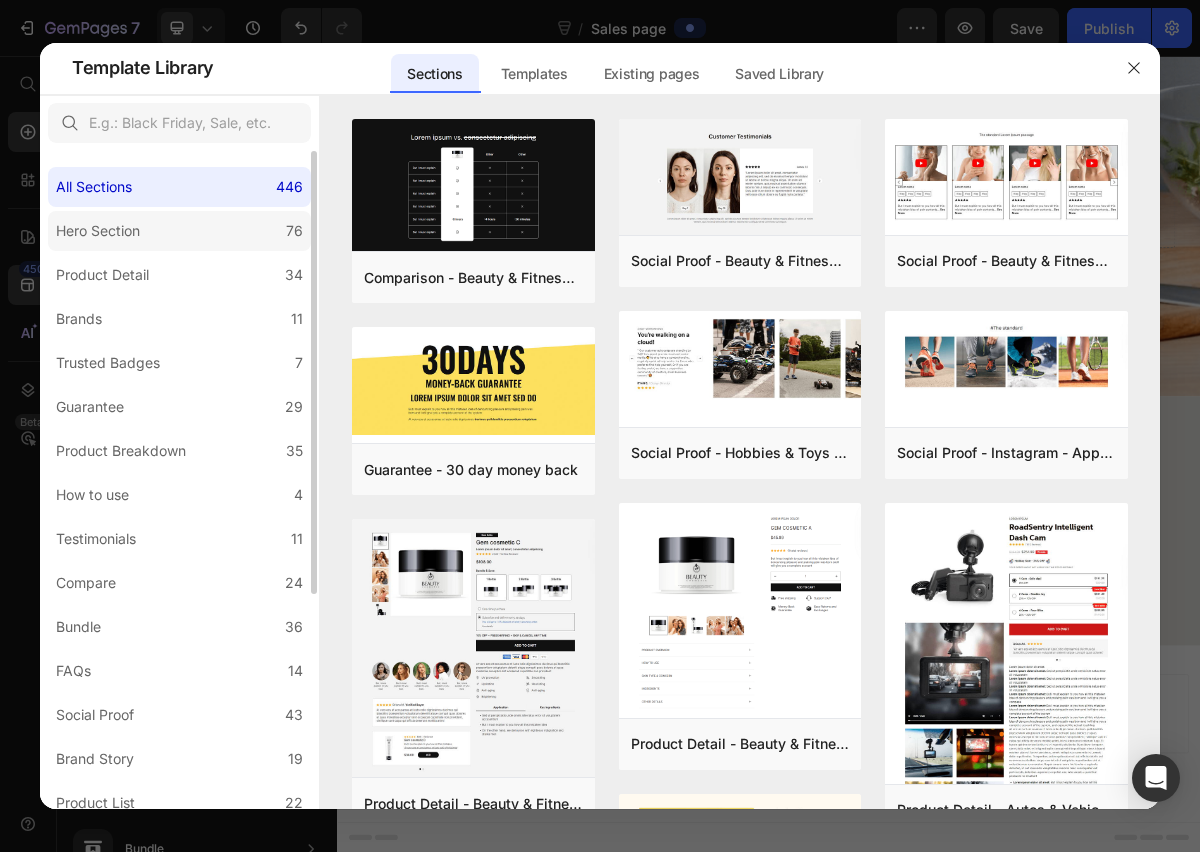 click on "Hero Section" at bounding box center [98, 231] 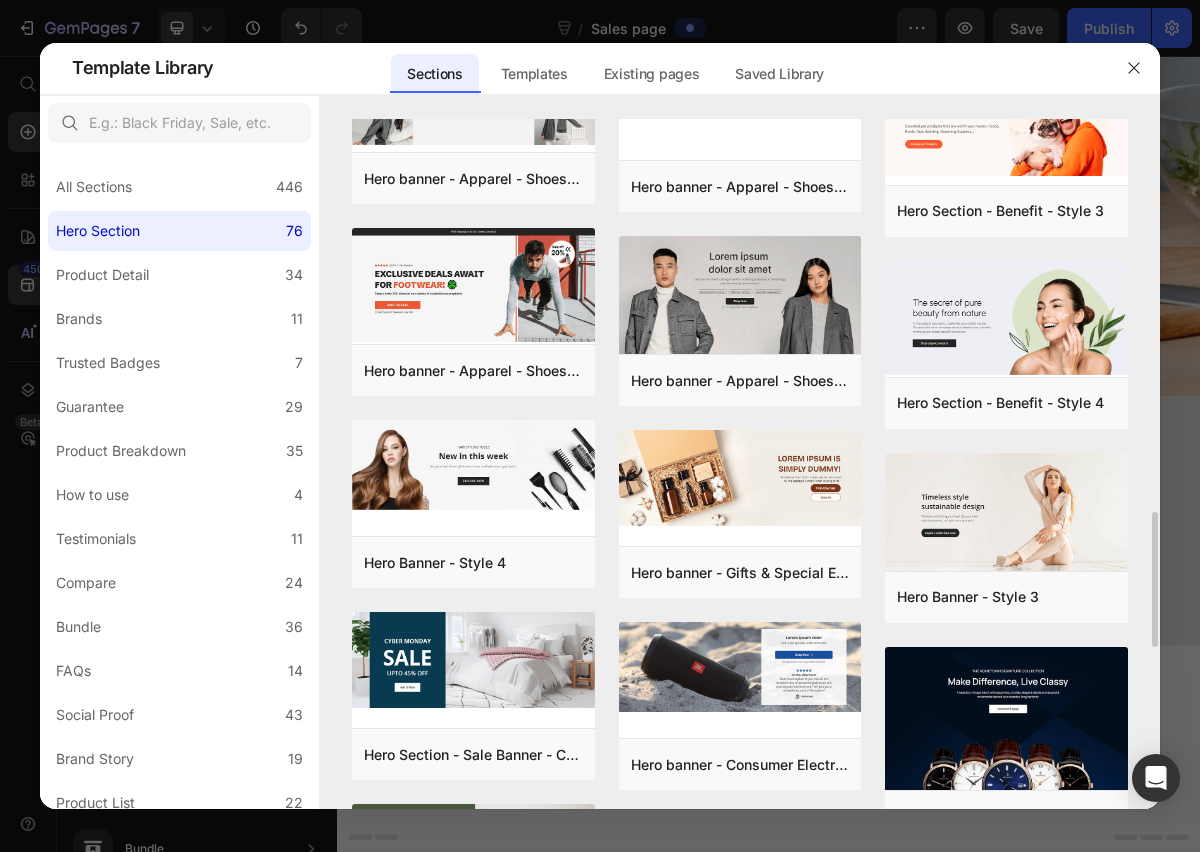 scroll, scrollTop: 2014, scrollLeft: 0, axis: vertical 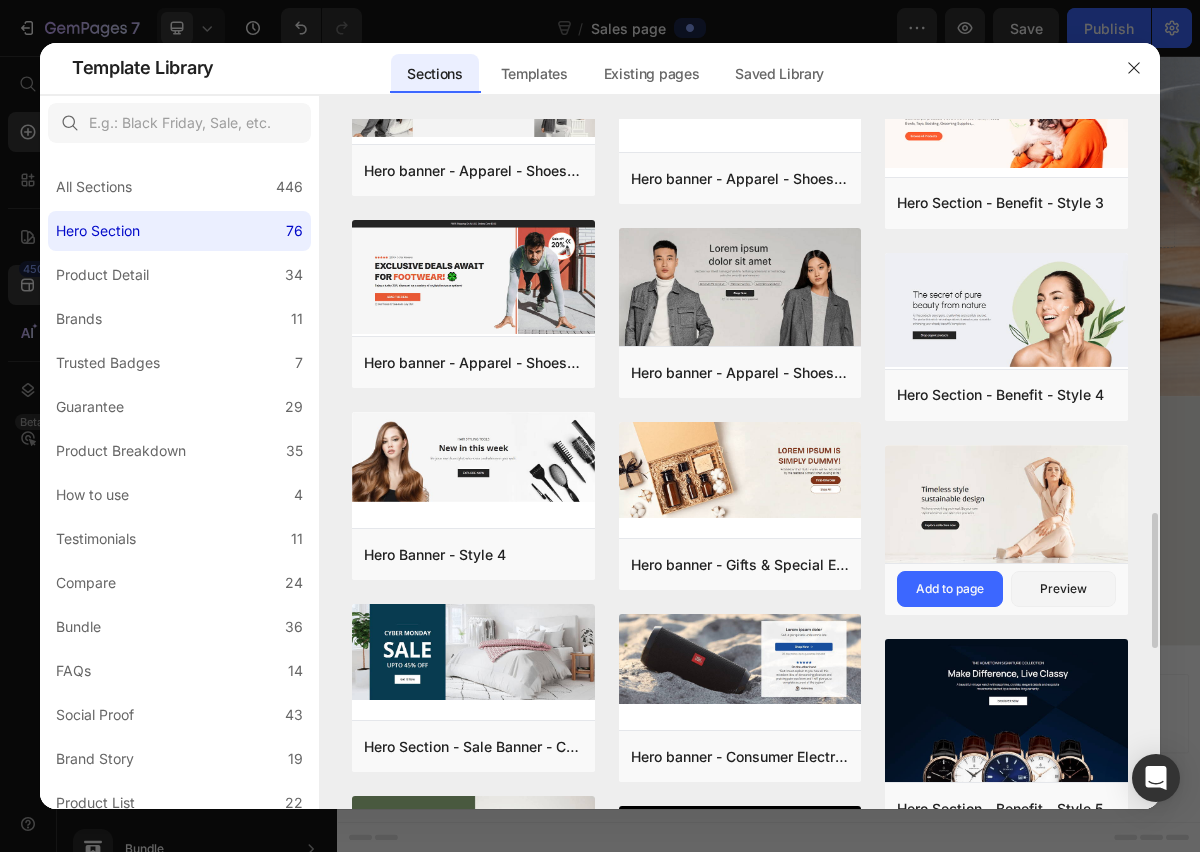 click at bounding box center [1006, 506] 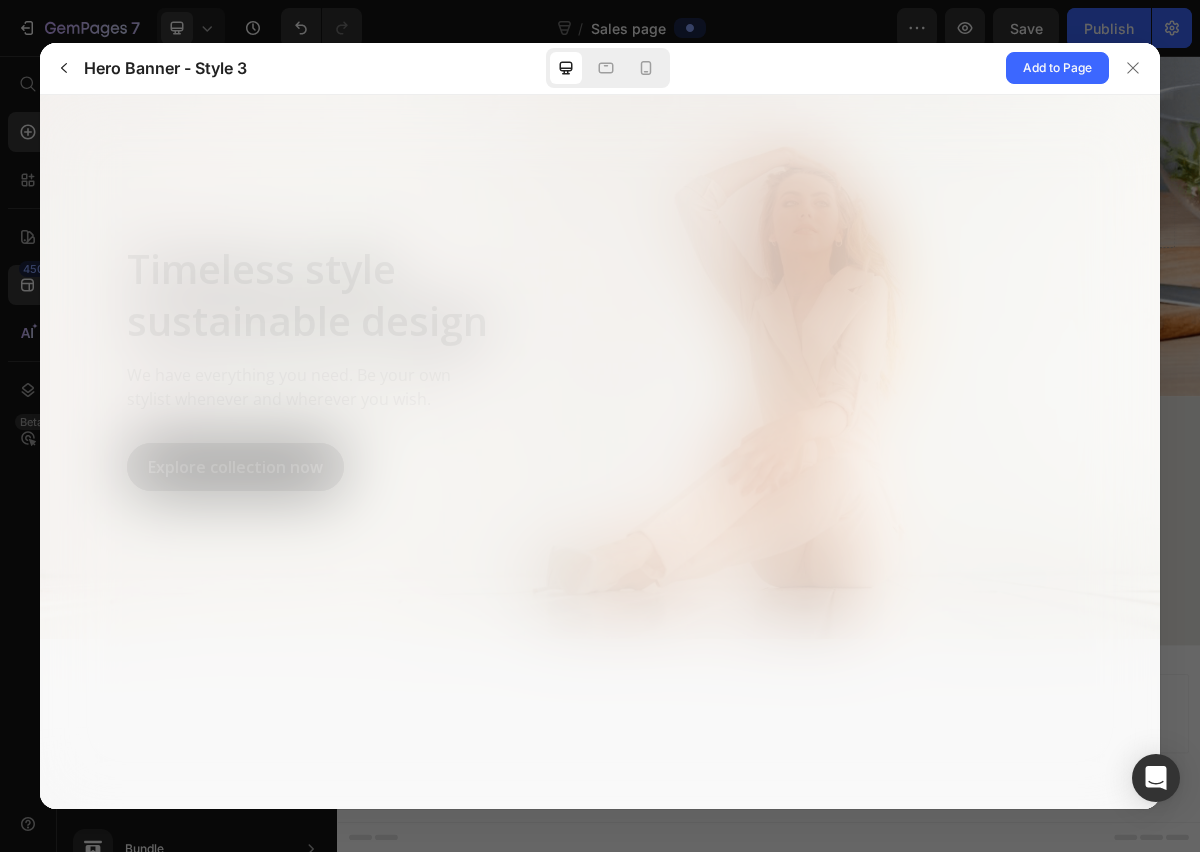 scroll, scrollTop: 0, scrollLeft: 0, axis: both 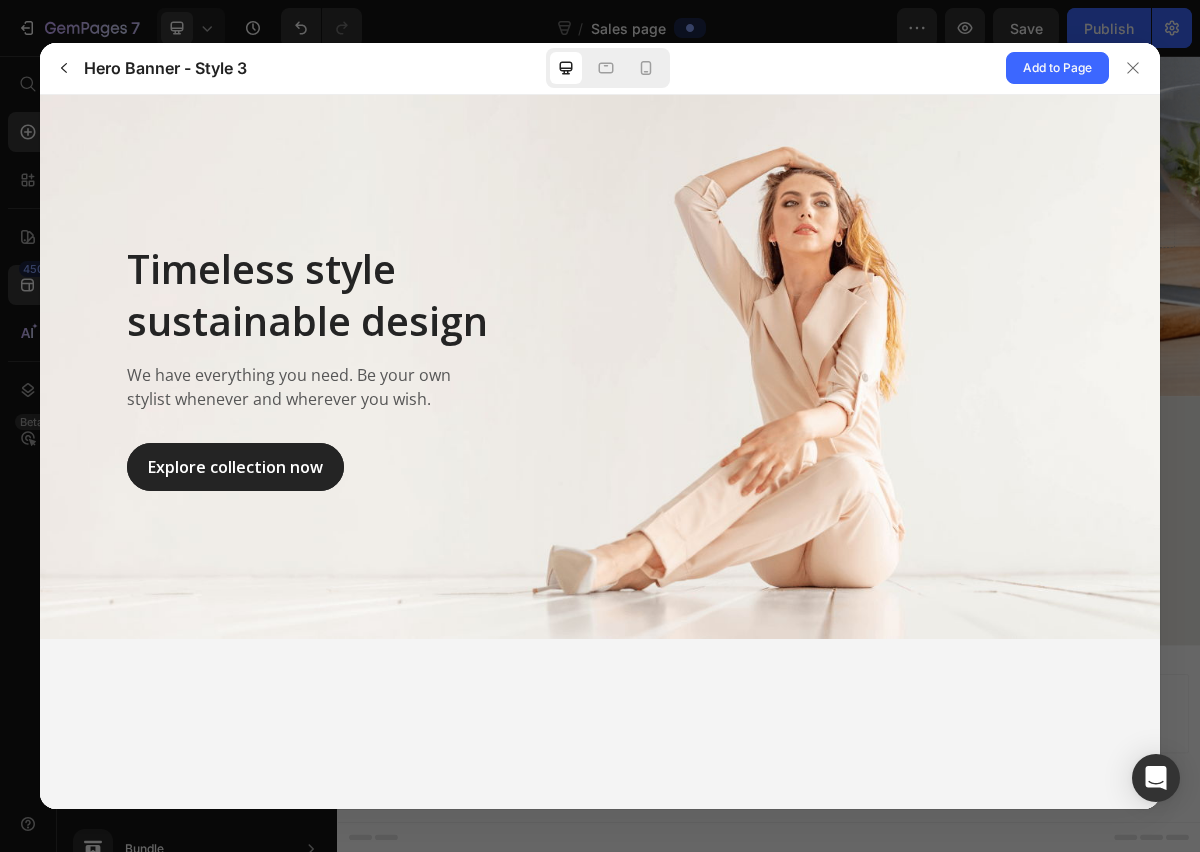 click on "Add to Page" at bounding box center (946, 68) 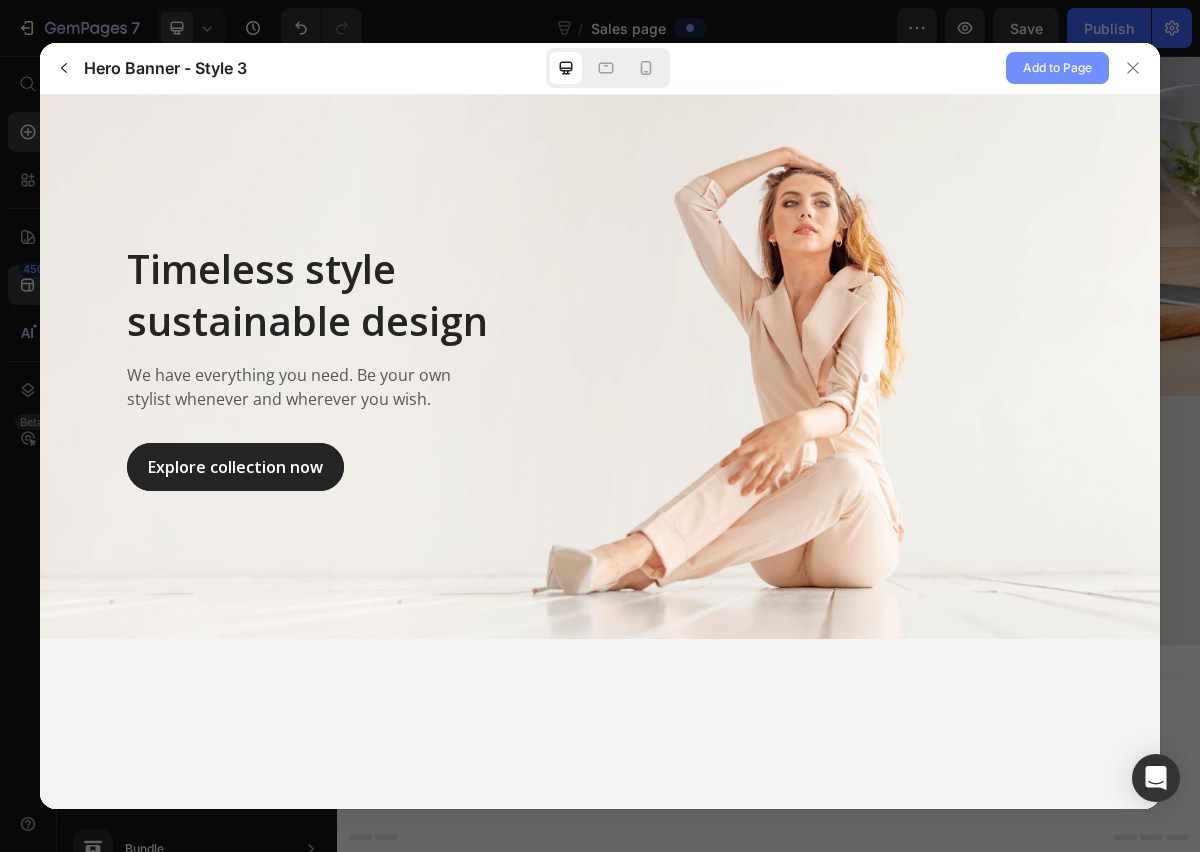 click on "Add to Page" 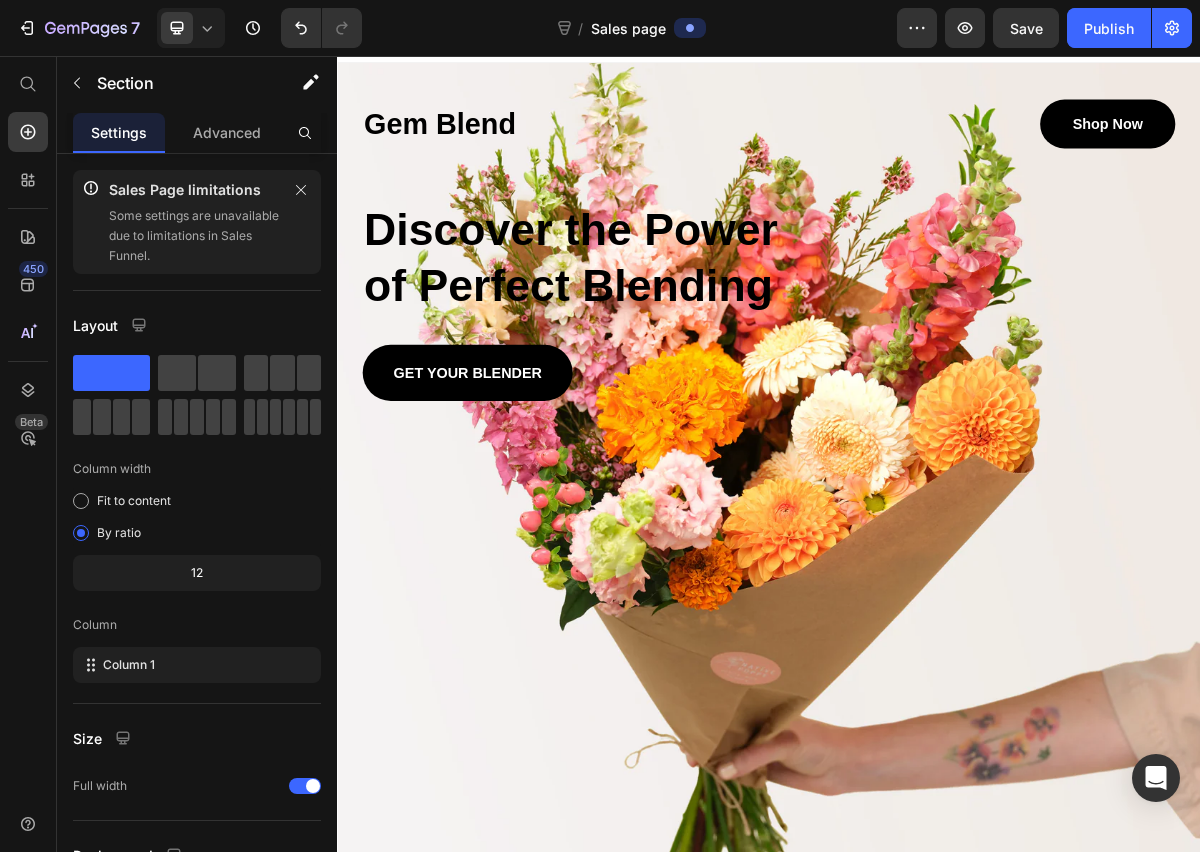 scroll, scrollTop: 0, scrollLeft: 0, axis: both 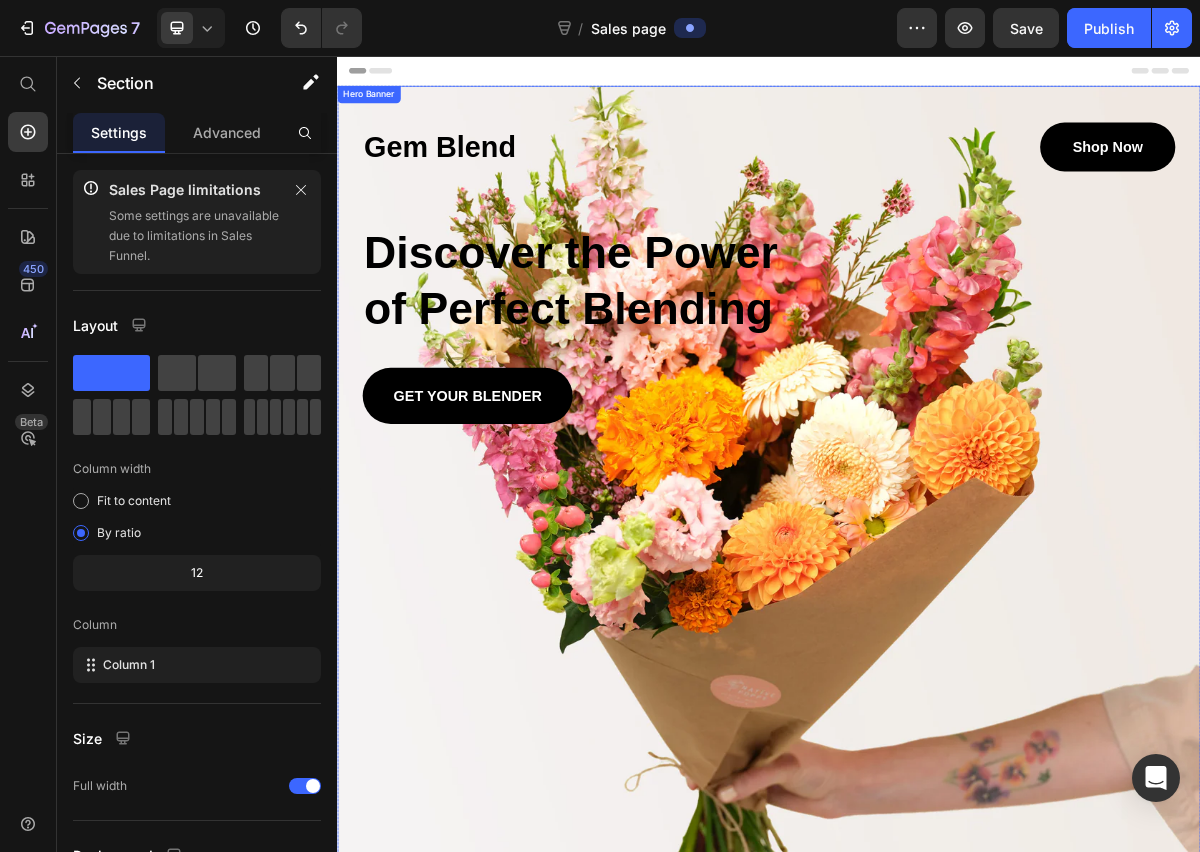 click on "Gem Blend Heading shop now Button Row Discover the Power of Perfect Blending Heading GET YOUR BLENDER Button" at bounding box center (937, 357) 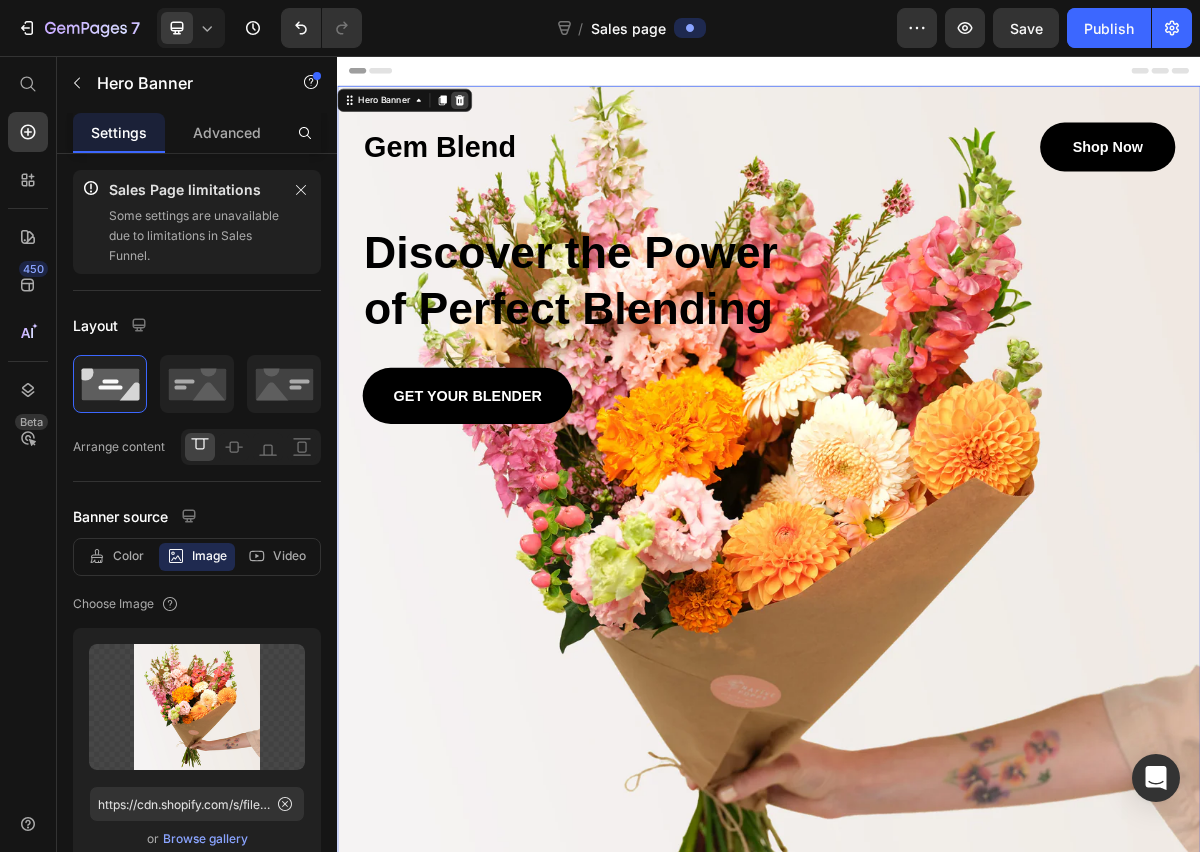 click 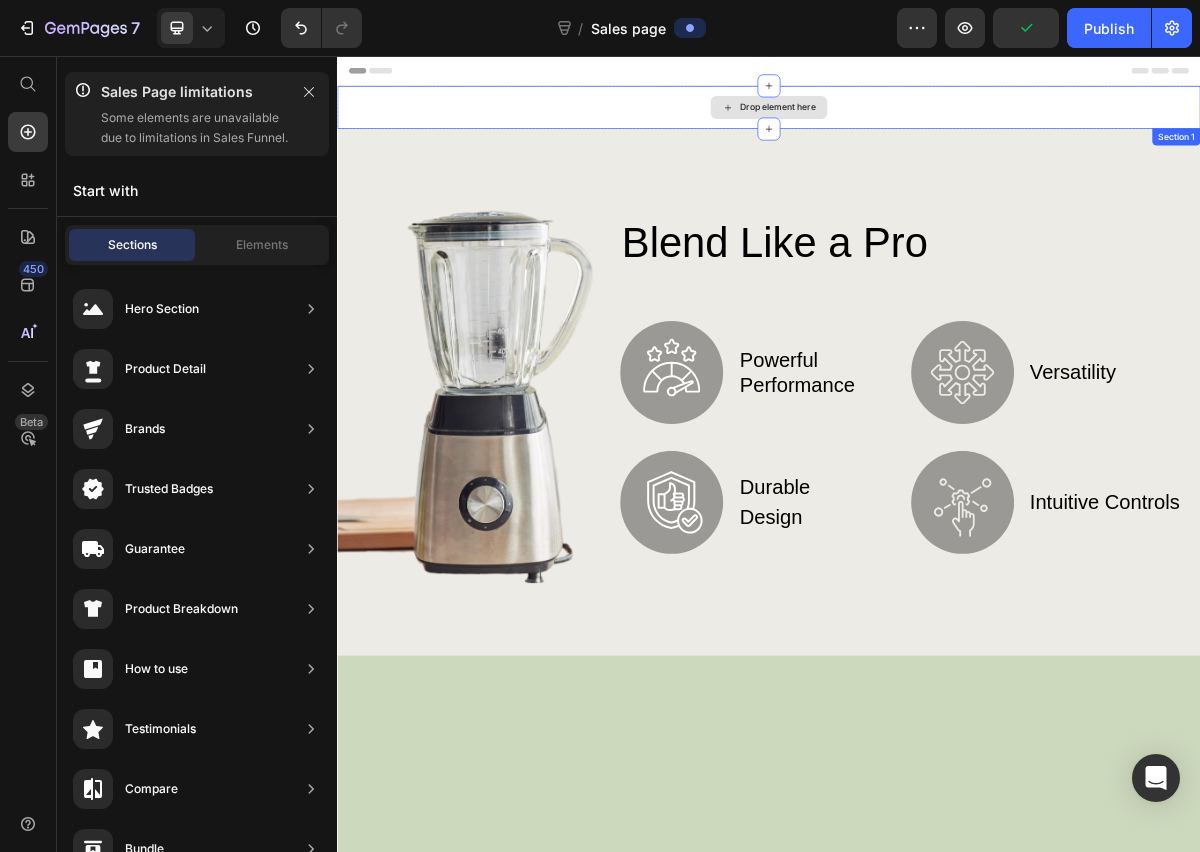 click on "Drop element here" at bounding box center [949, 127] 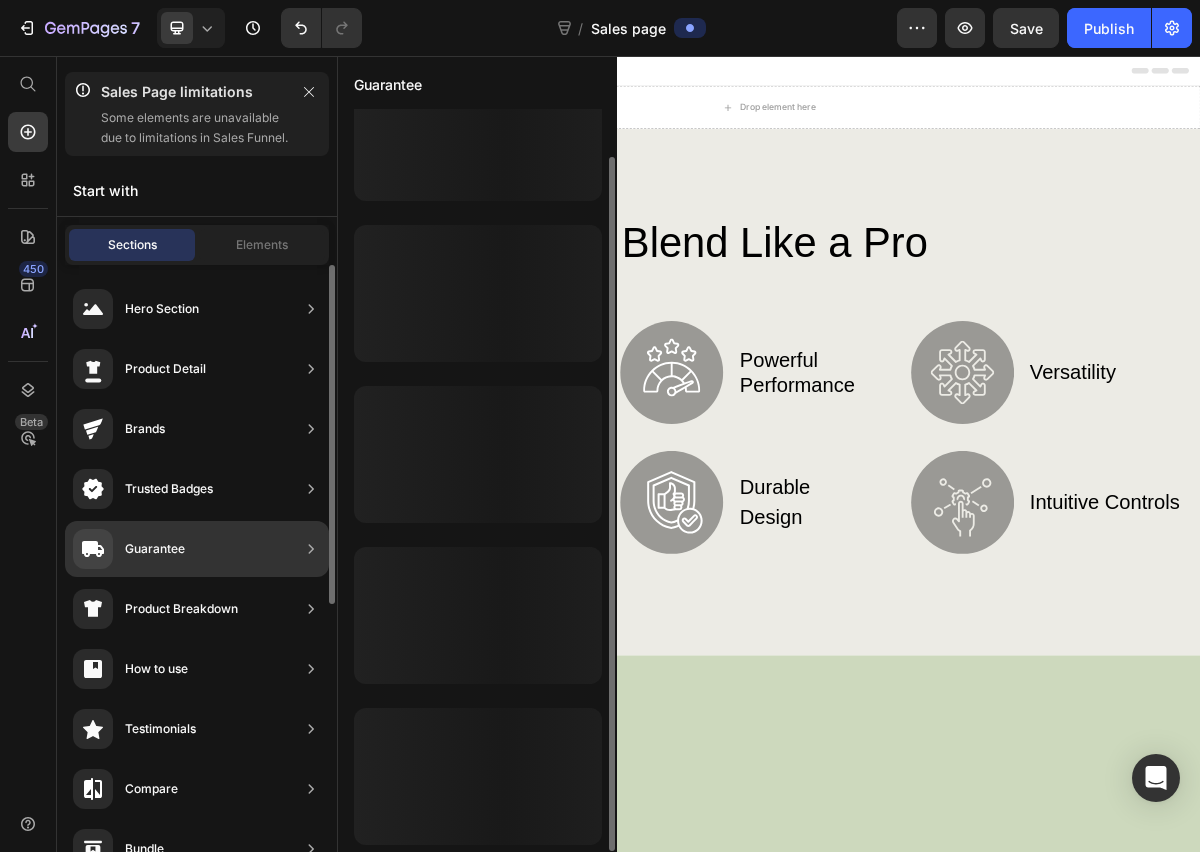 scroll, scrollTop: 51, scrollLeft: 0, axis: vertical 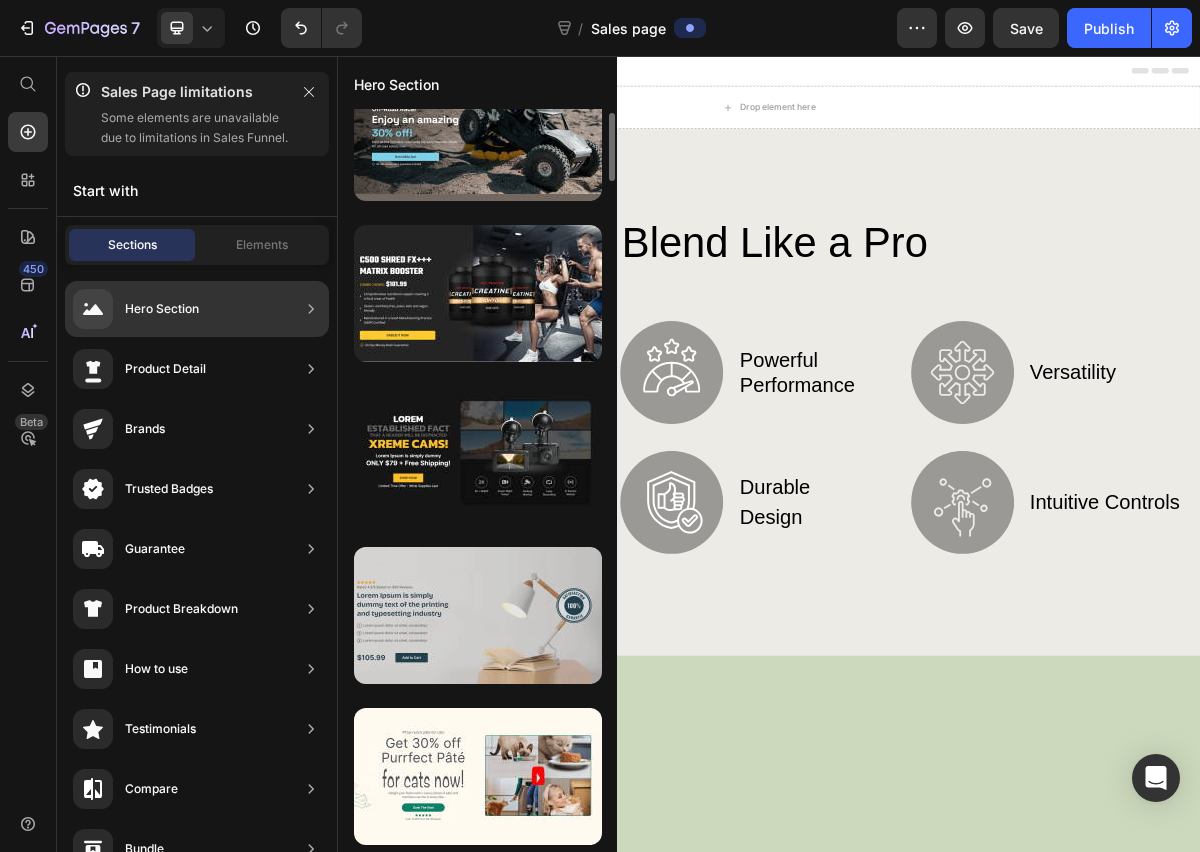 click at bounding box center [478, 615] 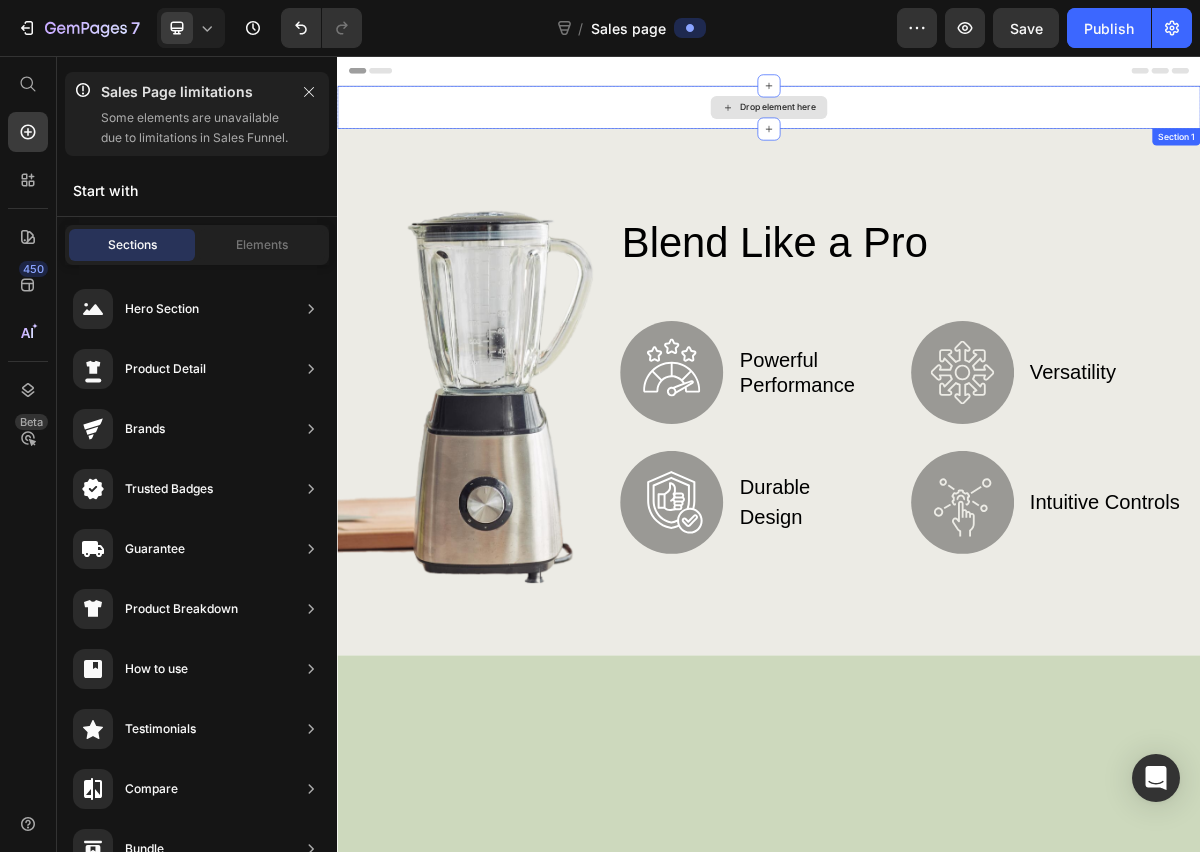 click on "Drop element here" at bounding box center [949, 127] 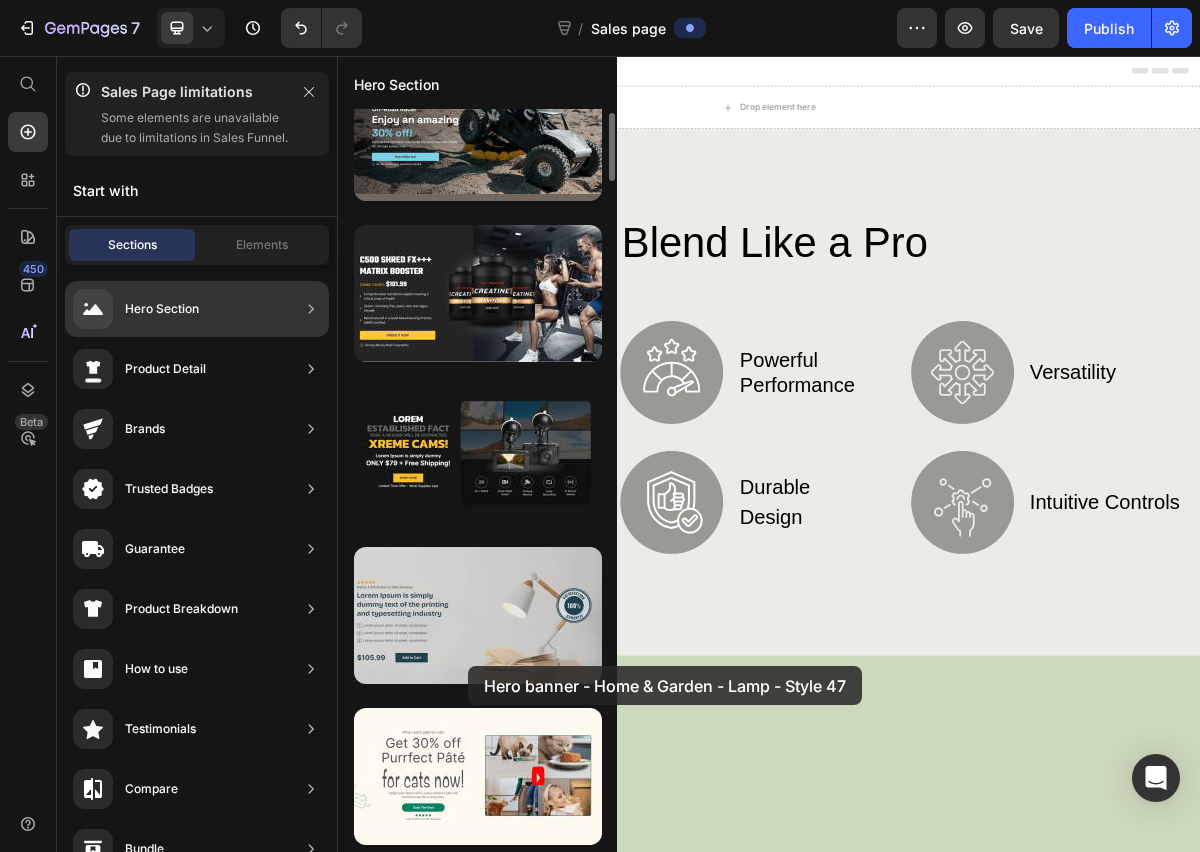 drag, startPoint x: 474, startPoint y: 631, endPoint x: 468, endPoint y: 666, distance: 35.510563 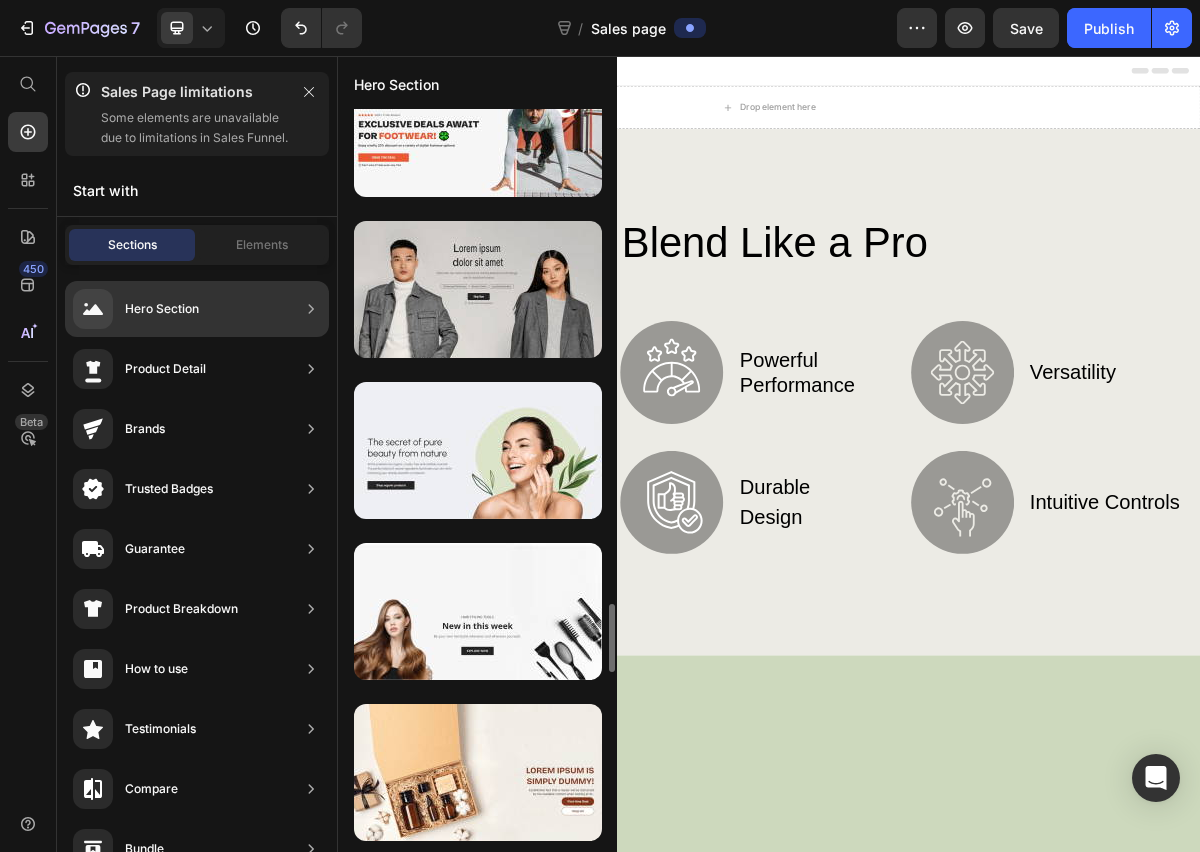 scroll, scrollTop: 5379, scrollLeft: 0, axis: vertical 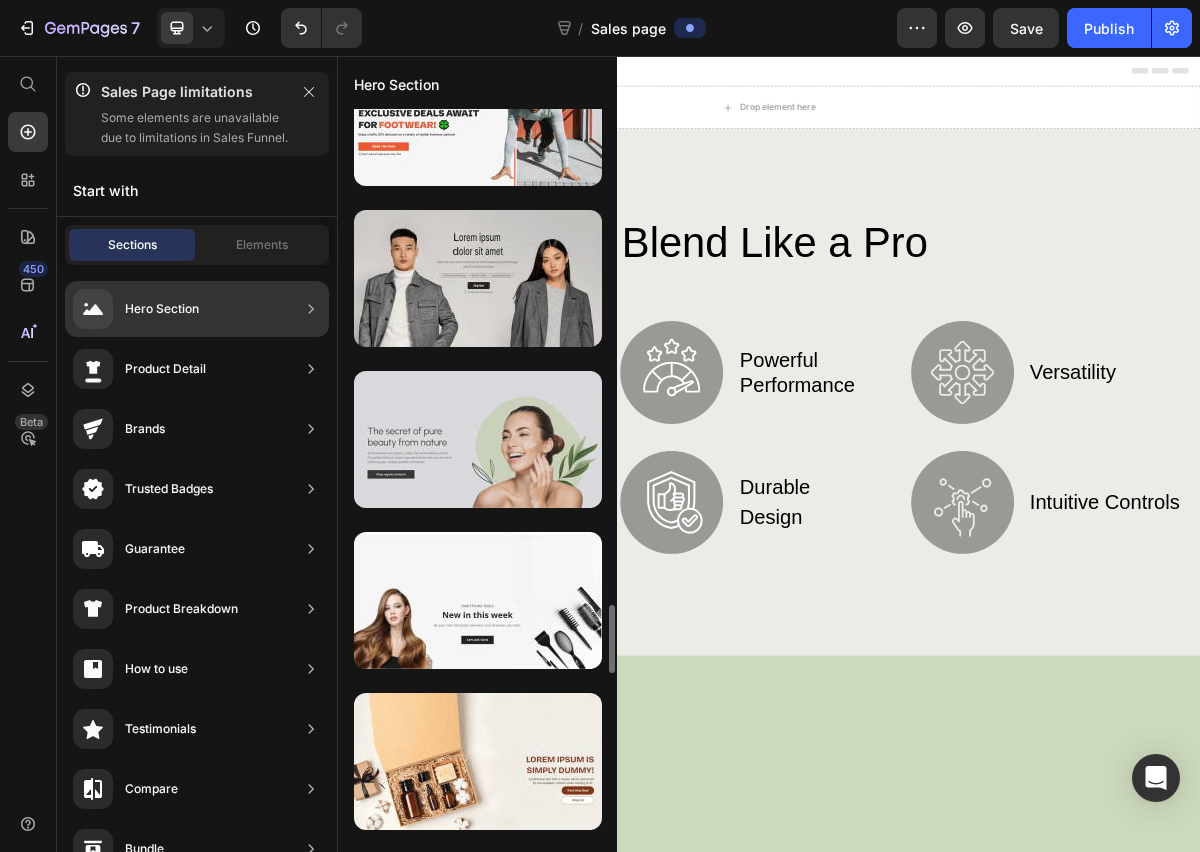 click at bounding box center [478, 439] 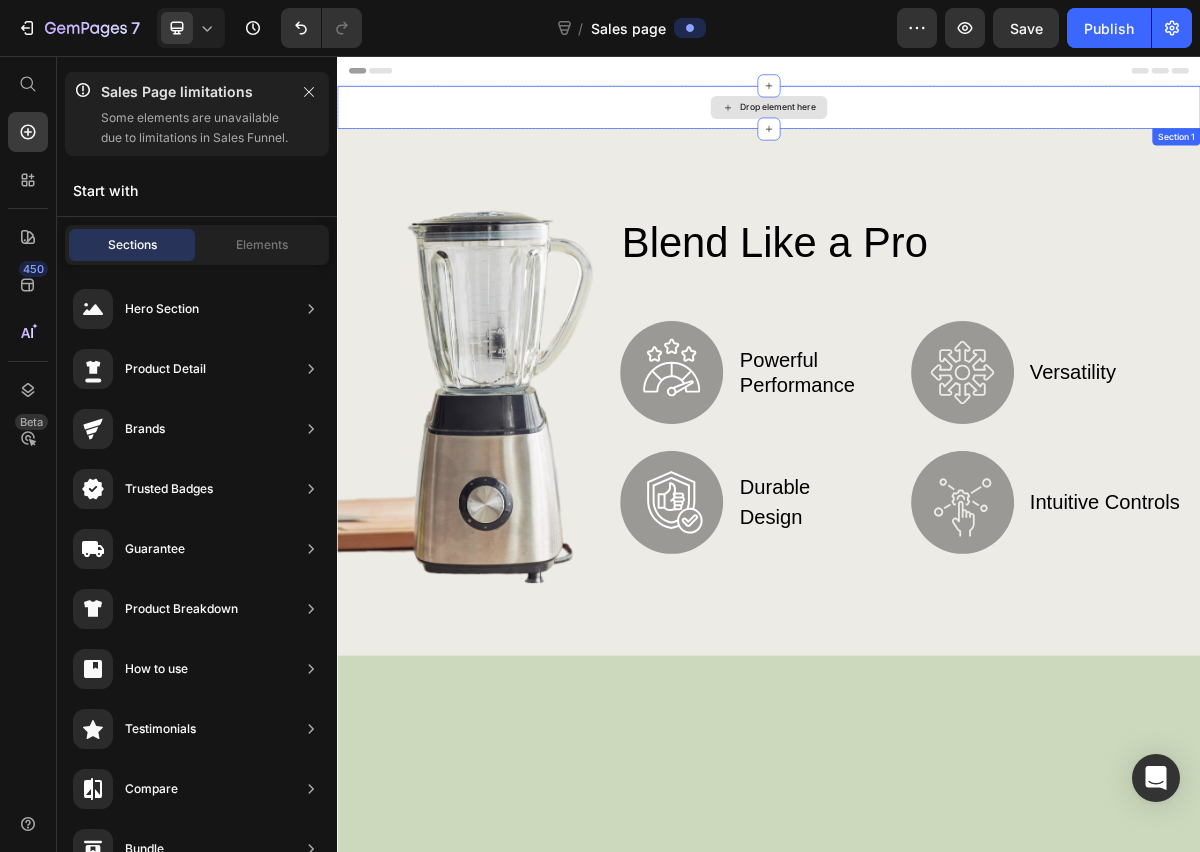 click on "Drop element here" at bounding box center [949, 127] 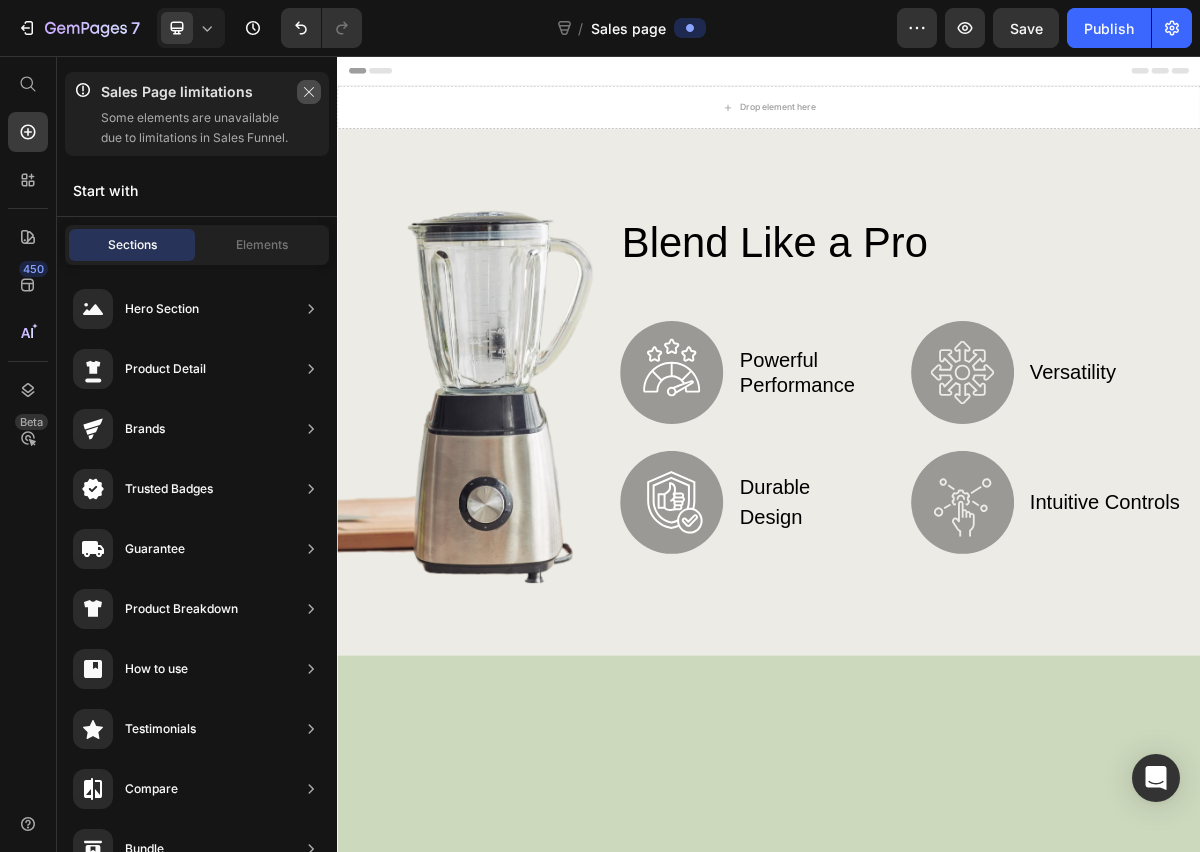 click at bounding box center [309, 92] 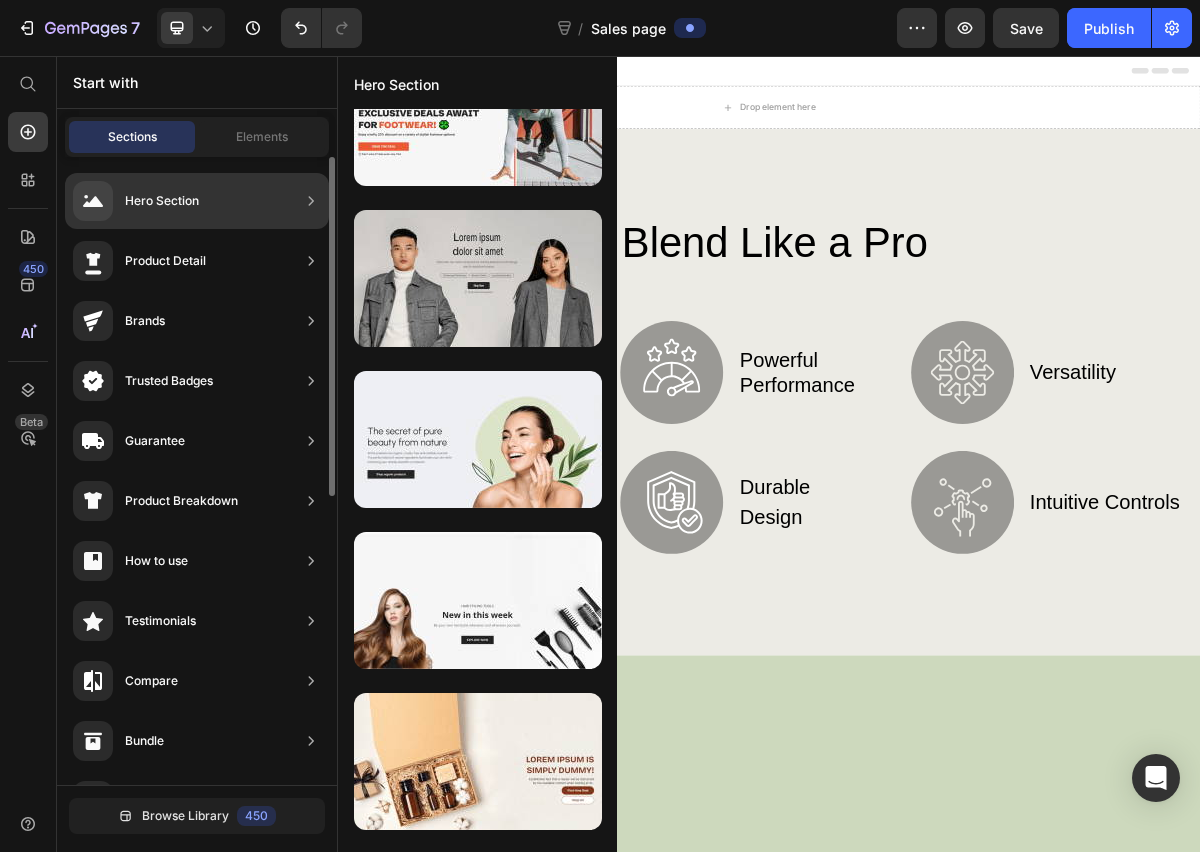 scroll, scrollTop: 856, scrollLeft: 0, axis: vertical 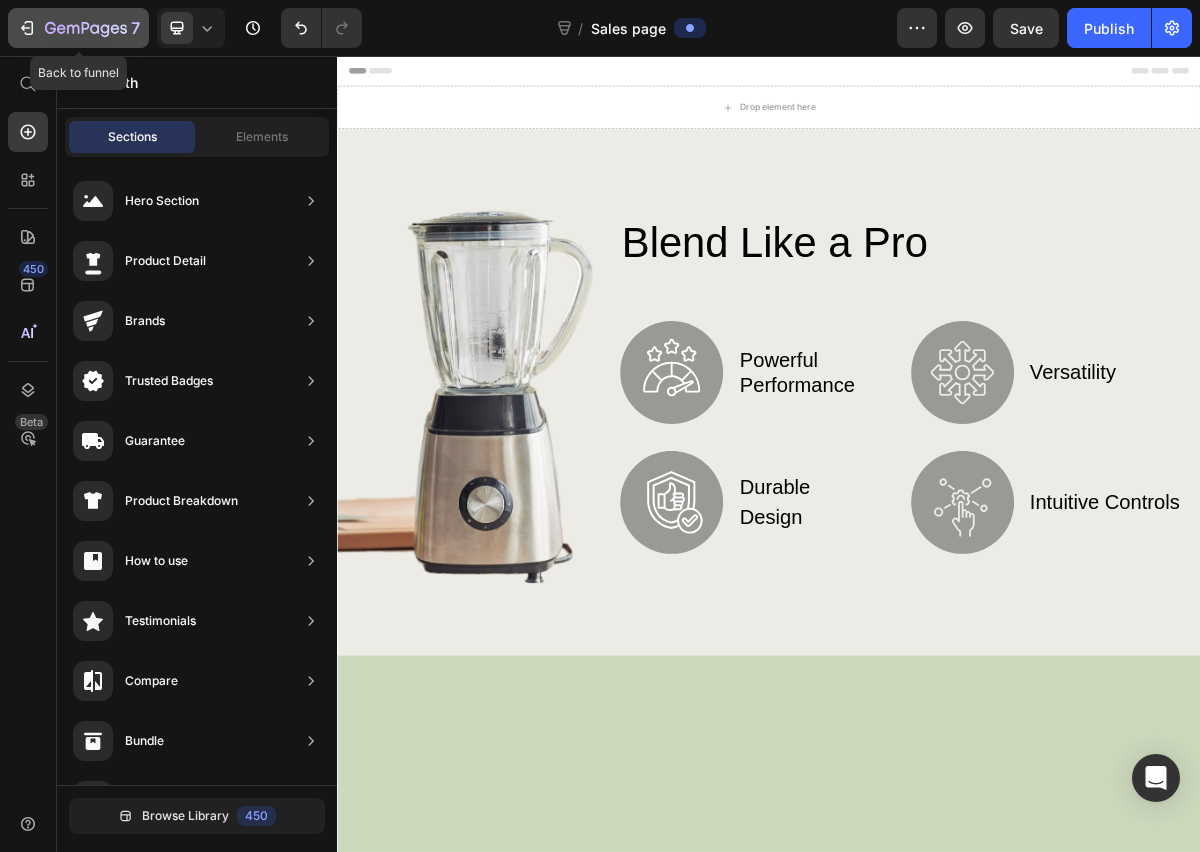 click 